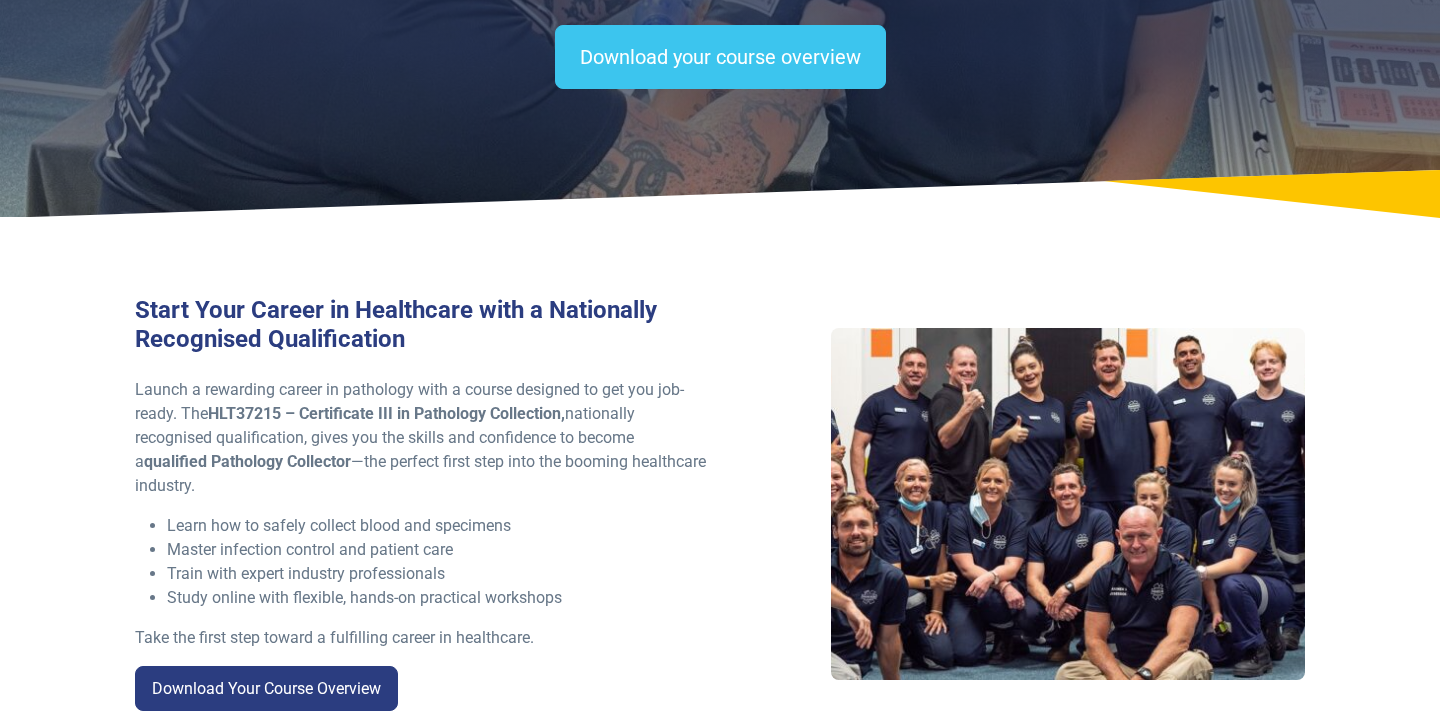 scroll, scrollTop: 0, scrollLeft: 0, axis: both 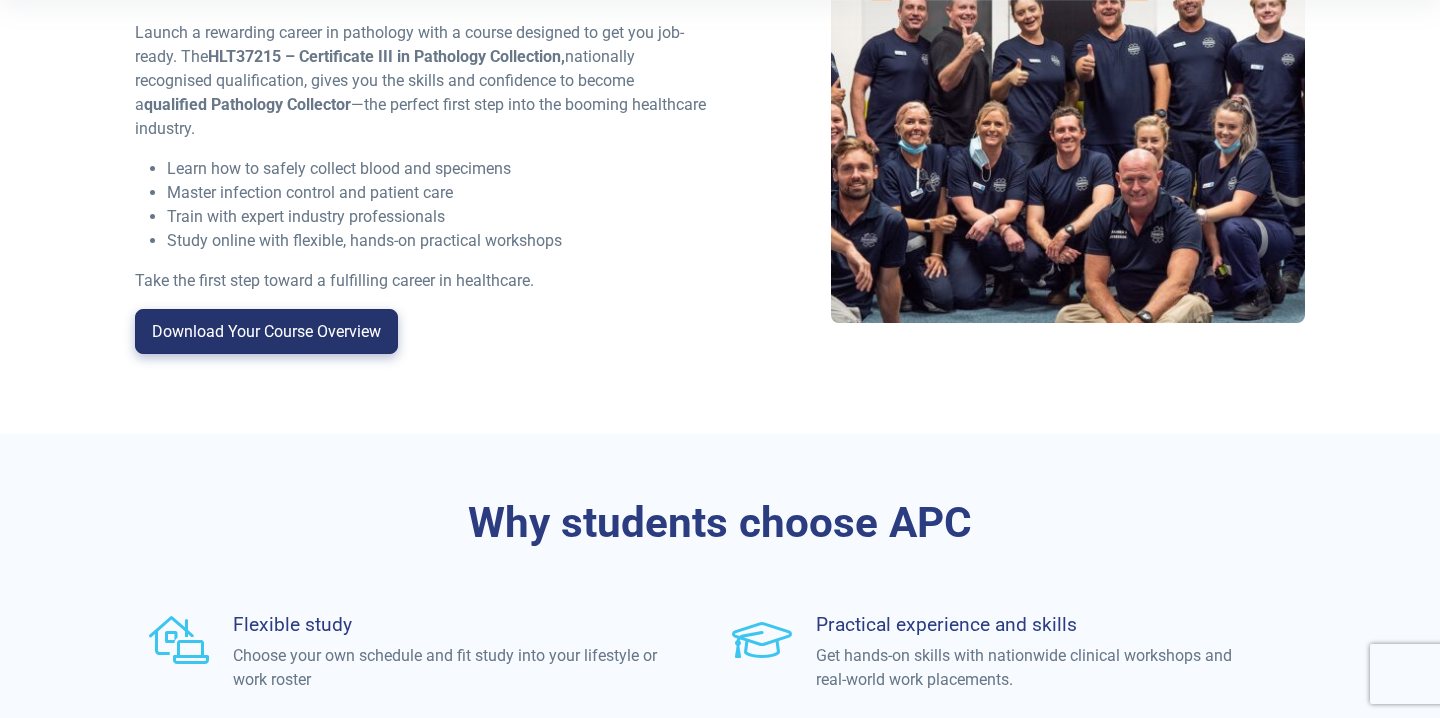 click on "Download Your Course Overview" at bounding box center (266, 332) 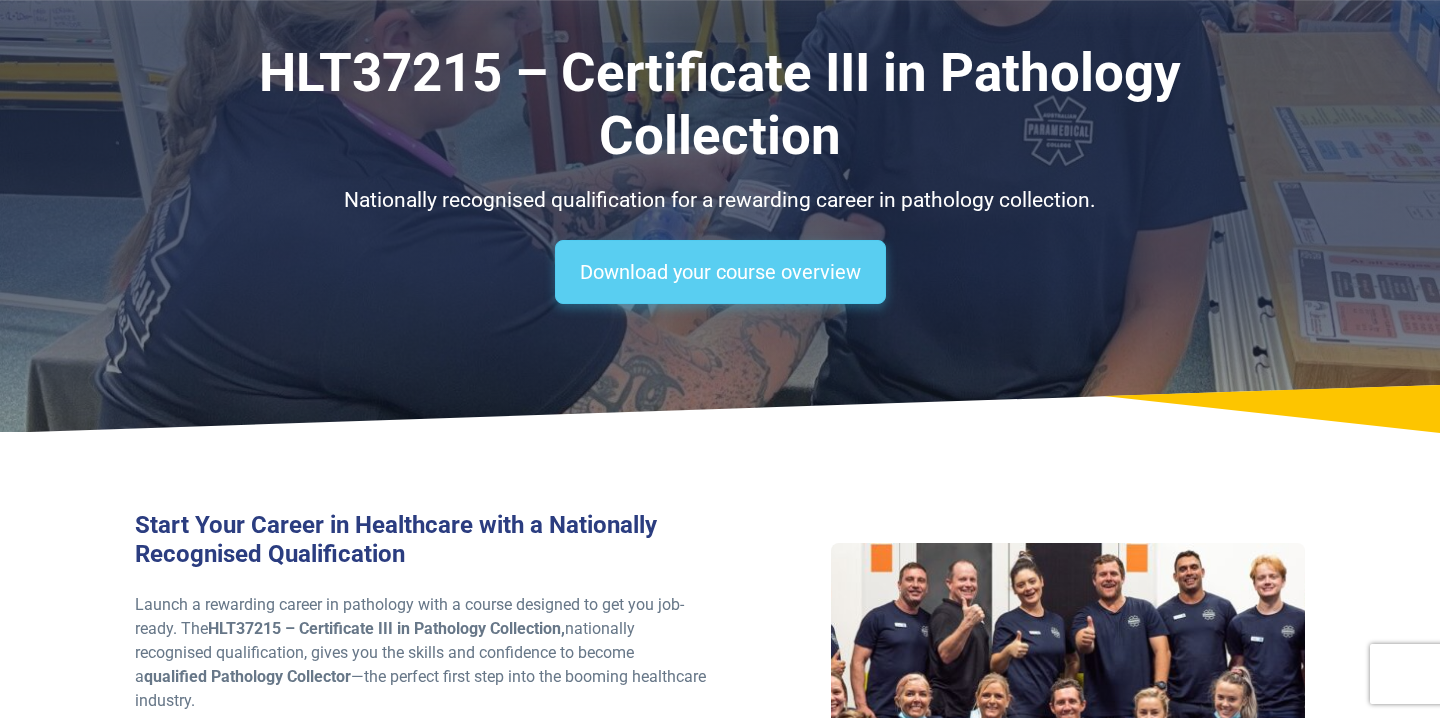 click on "Download your course overview" at bounding box center [720, 272] 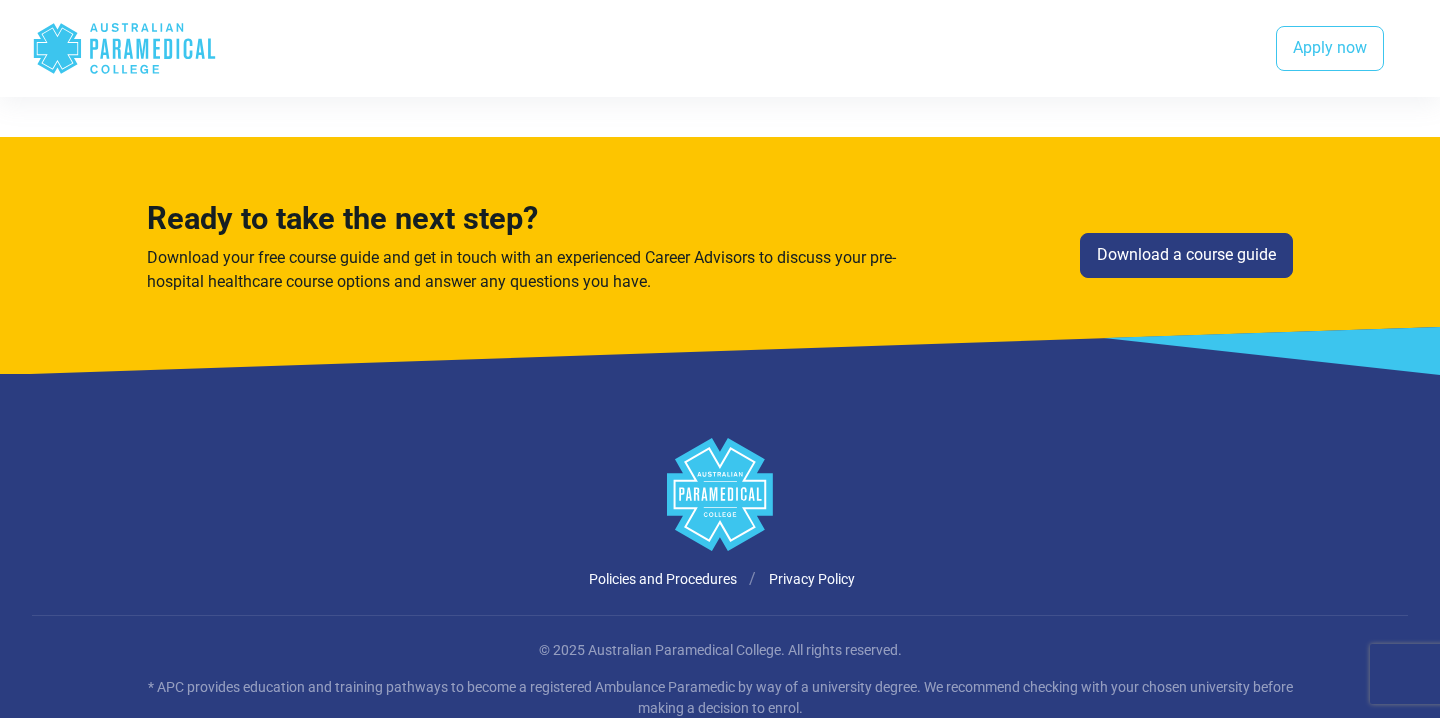 scroll, scrollTop: 2982, scrollLeft: 0, axis: vertical 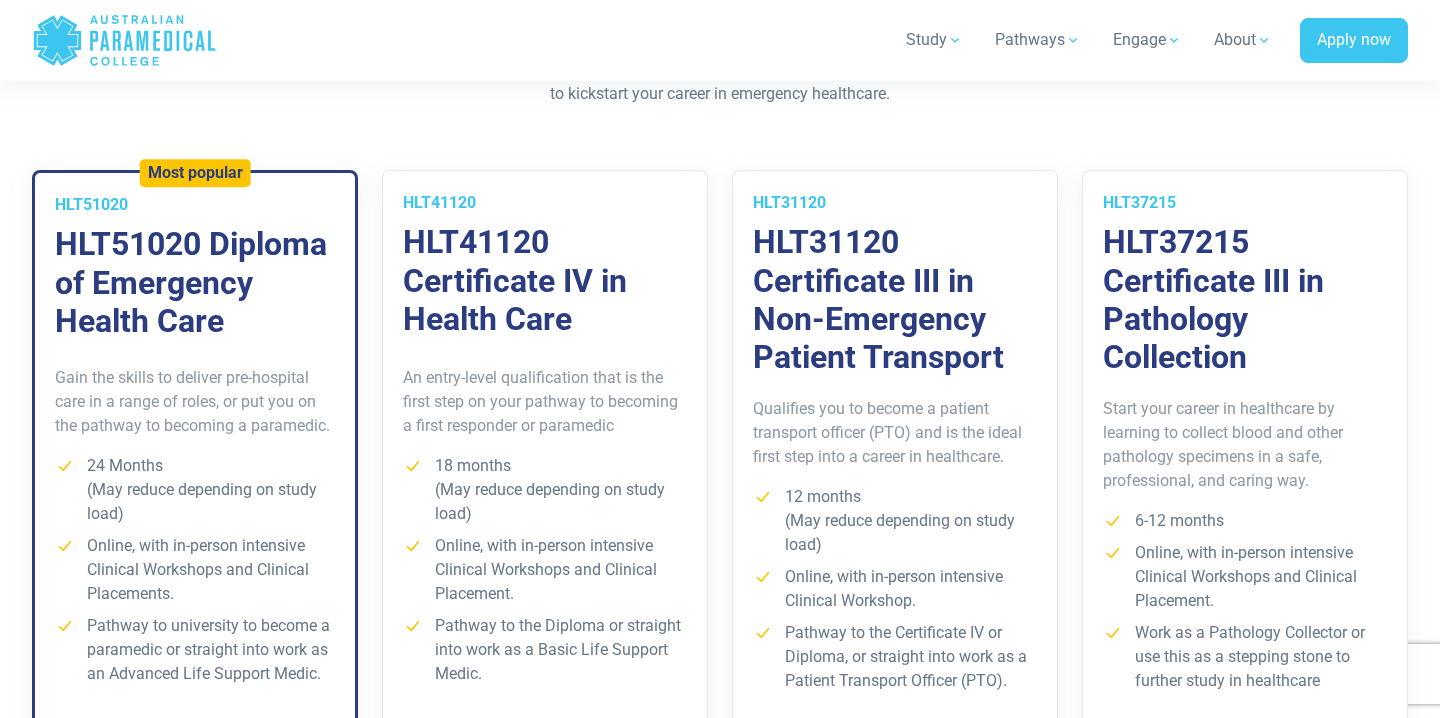 click on "HLT37215 Certificate III in Pathology Collection" at bounding box center [1245, 300] 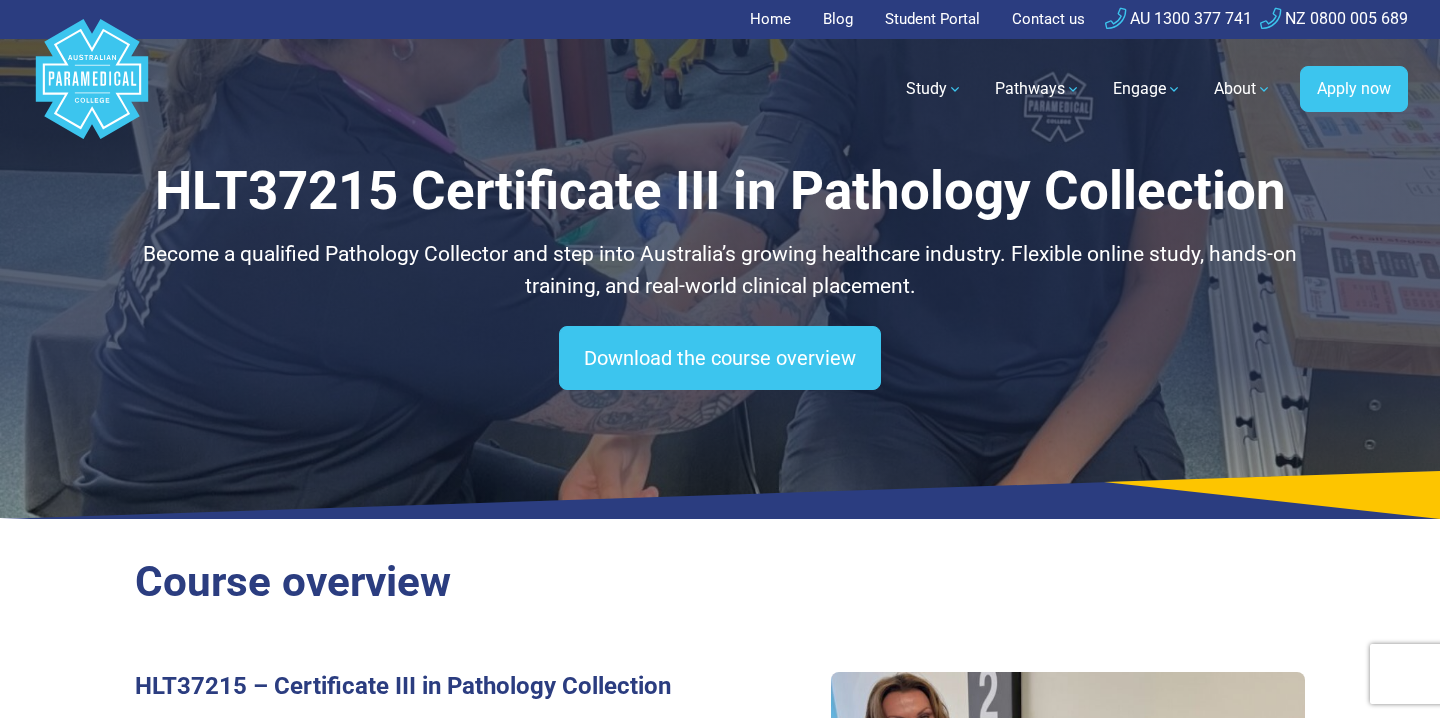 scroll, scrollTop: 0, scrollLeft: 0, axis: both 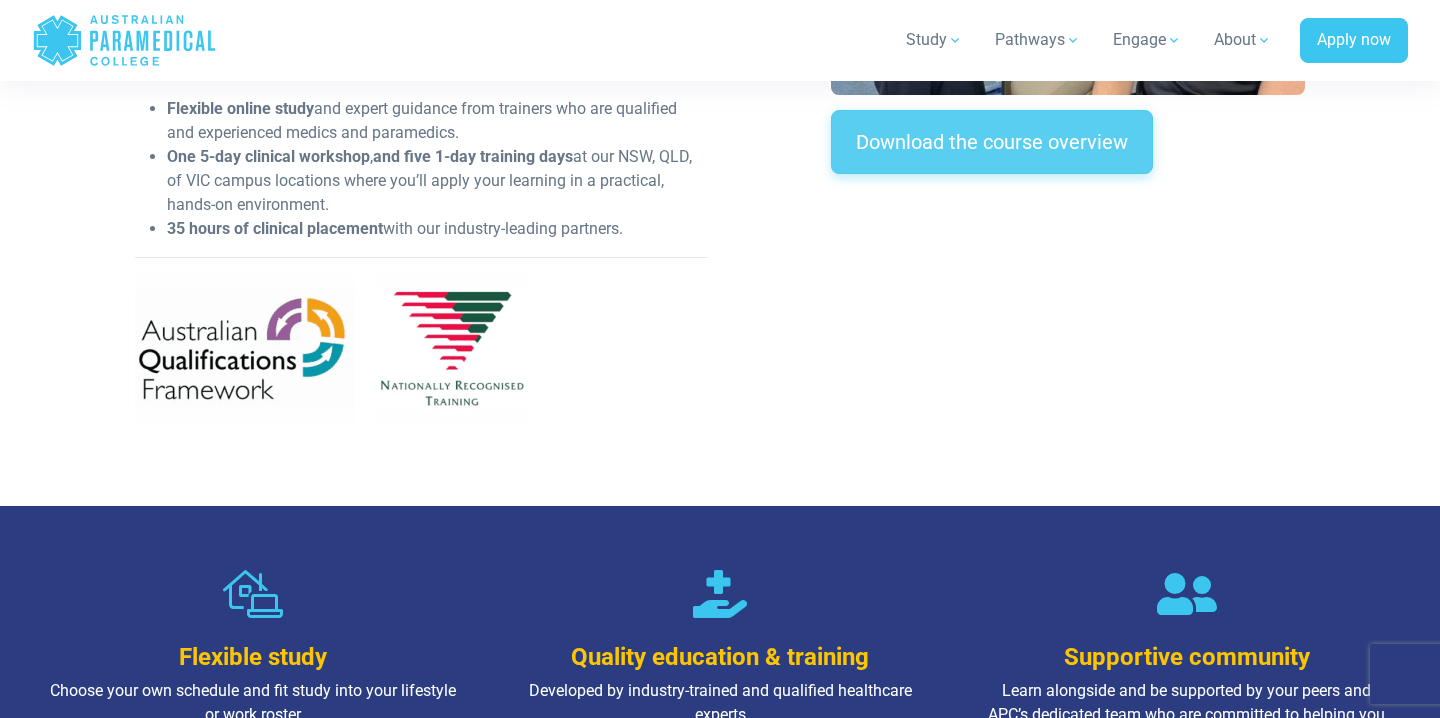 click on "Download the course overview" at bounding box center (992, 142) 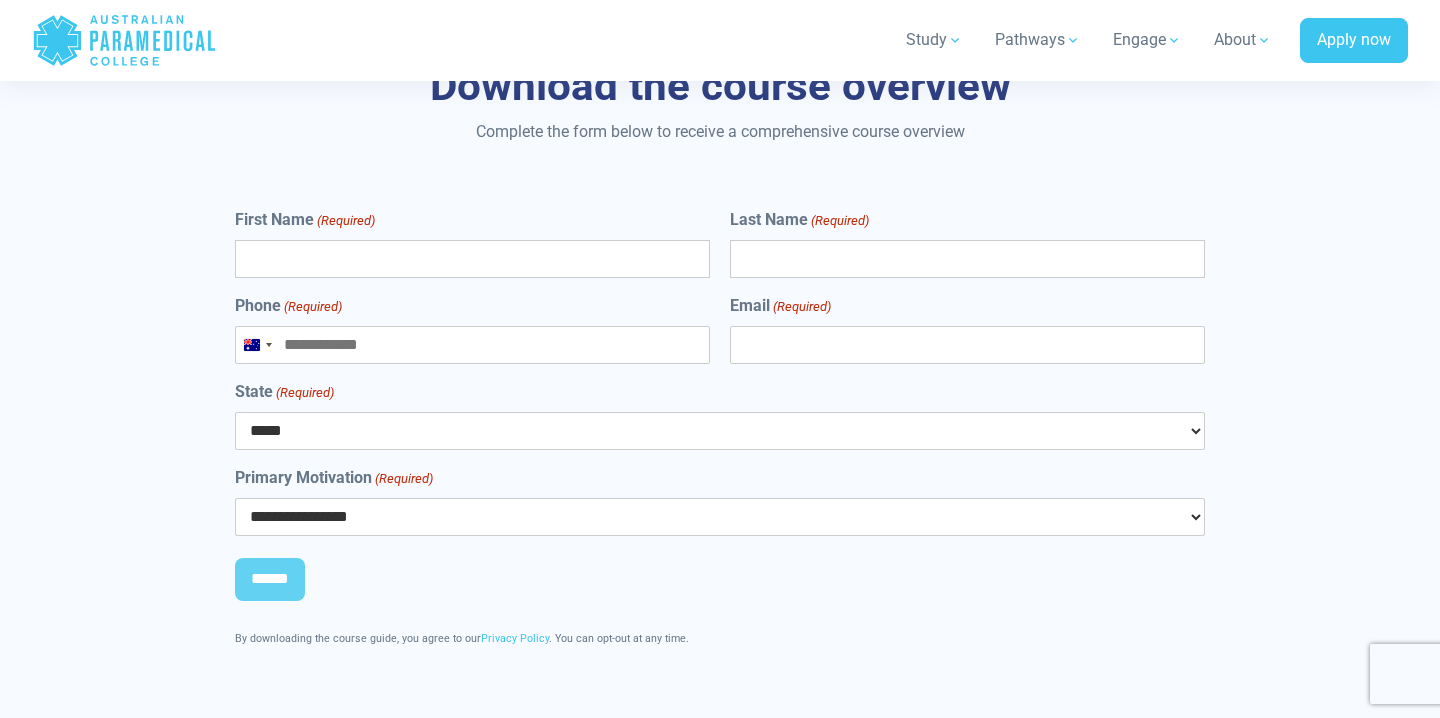 scroll, scrollTop: 7334, scrollLeft: 0, axis: vertical 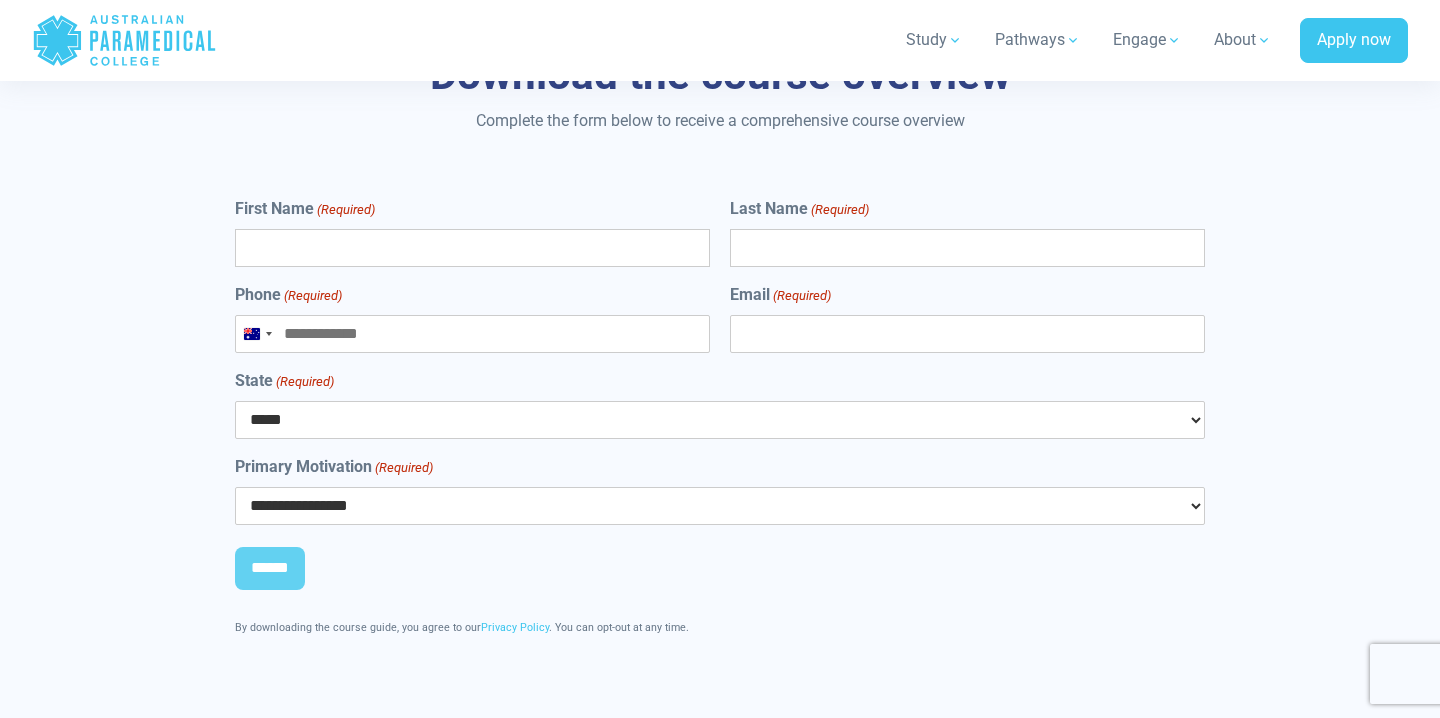 click on "First Name (Required)" at bounding box center (472, 248) 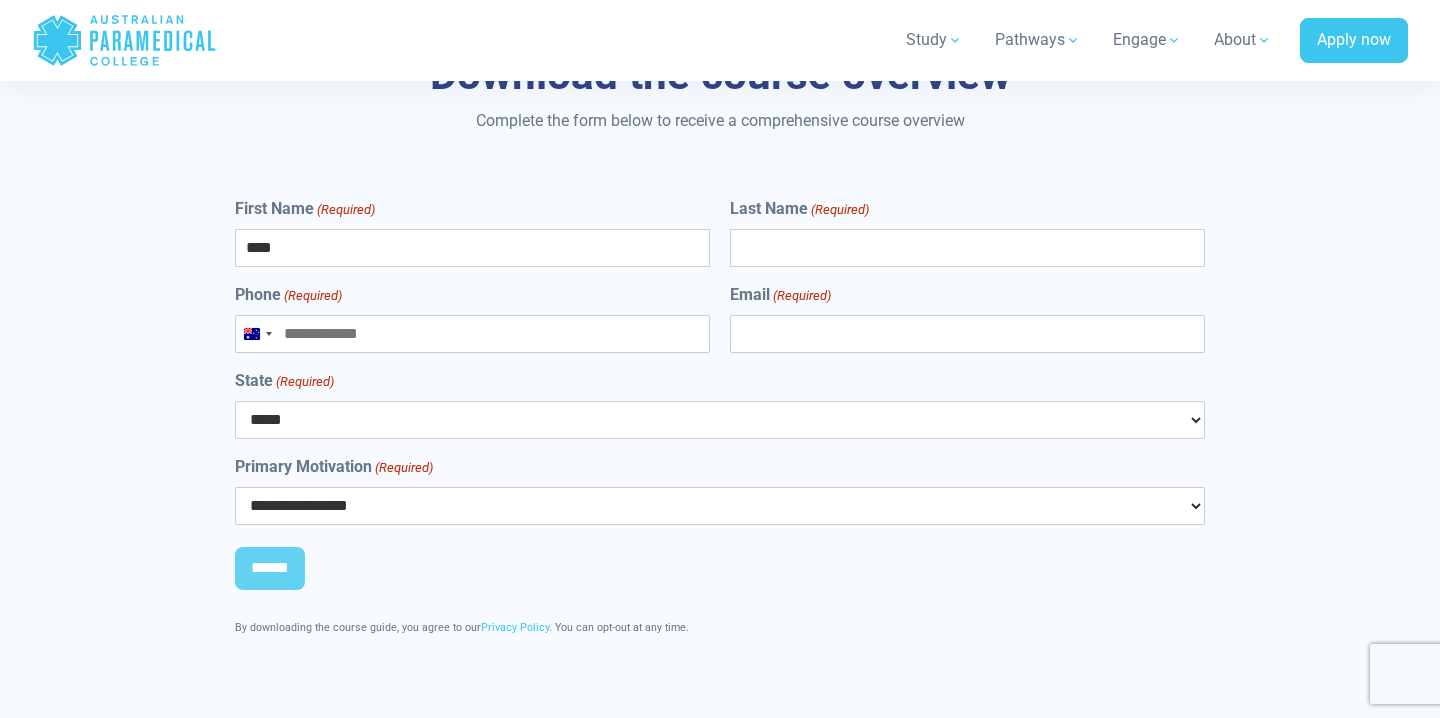 type on "*****" 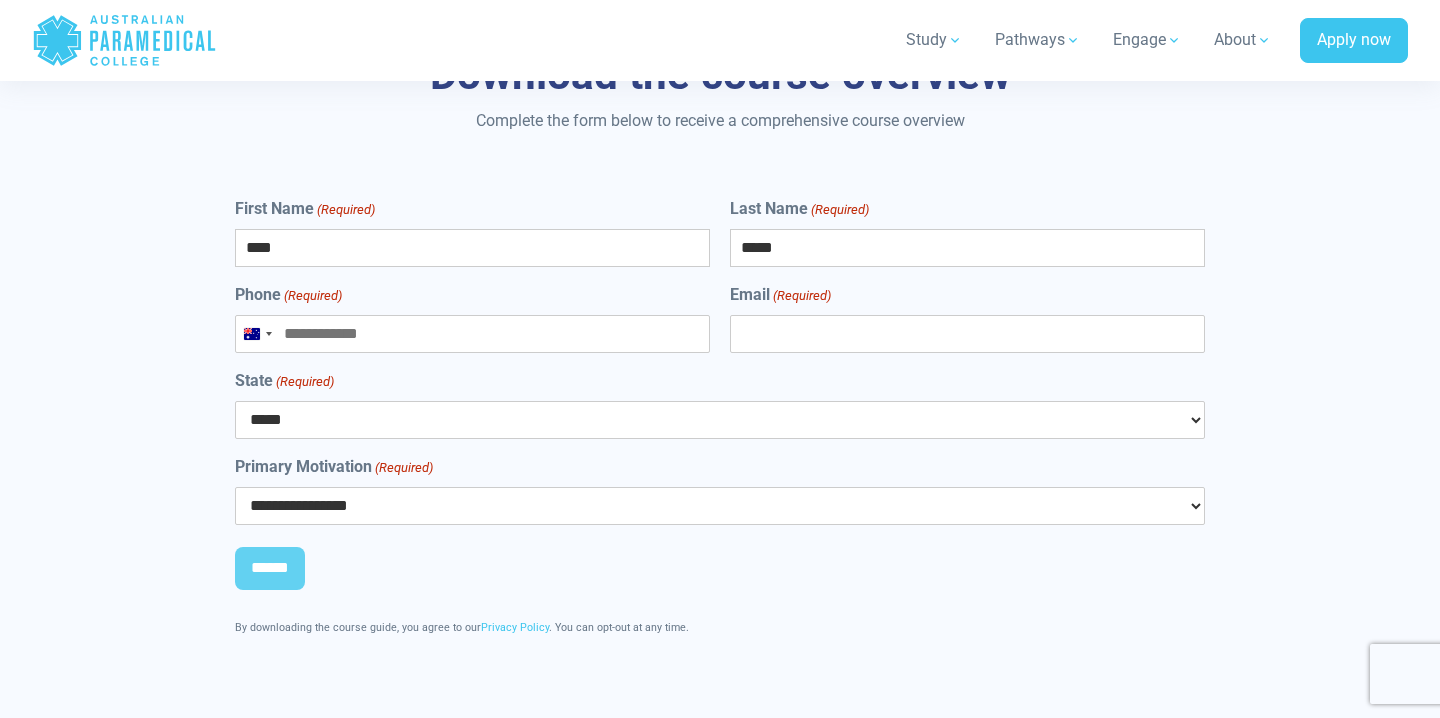 type on "**********" 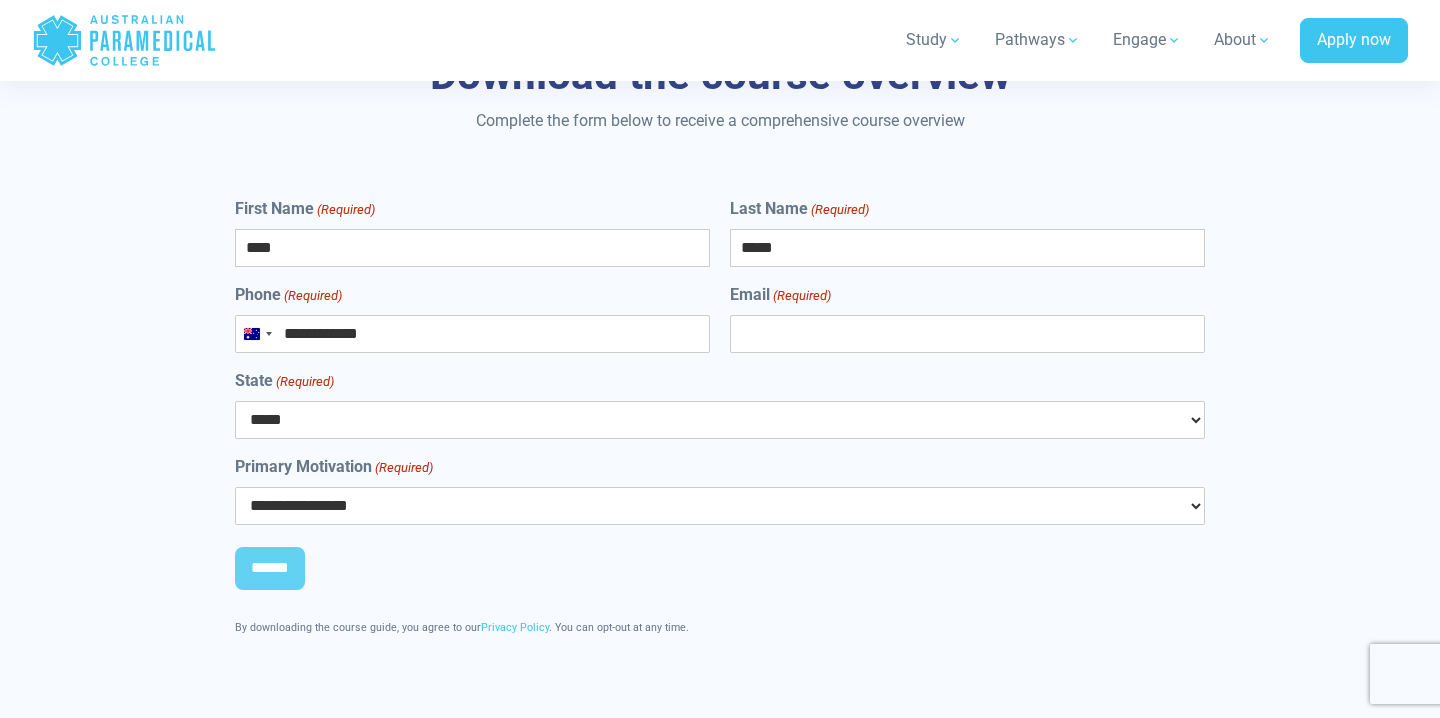 type on "**********" 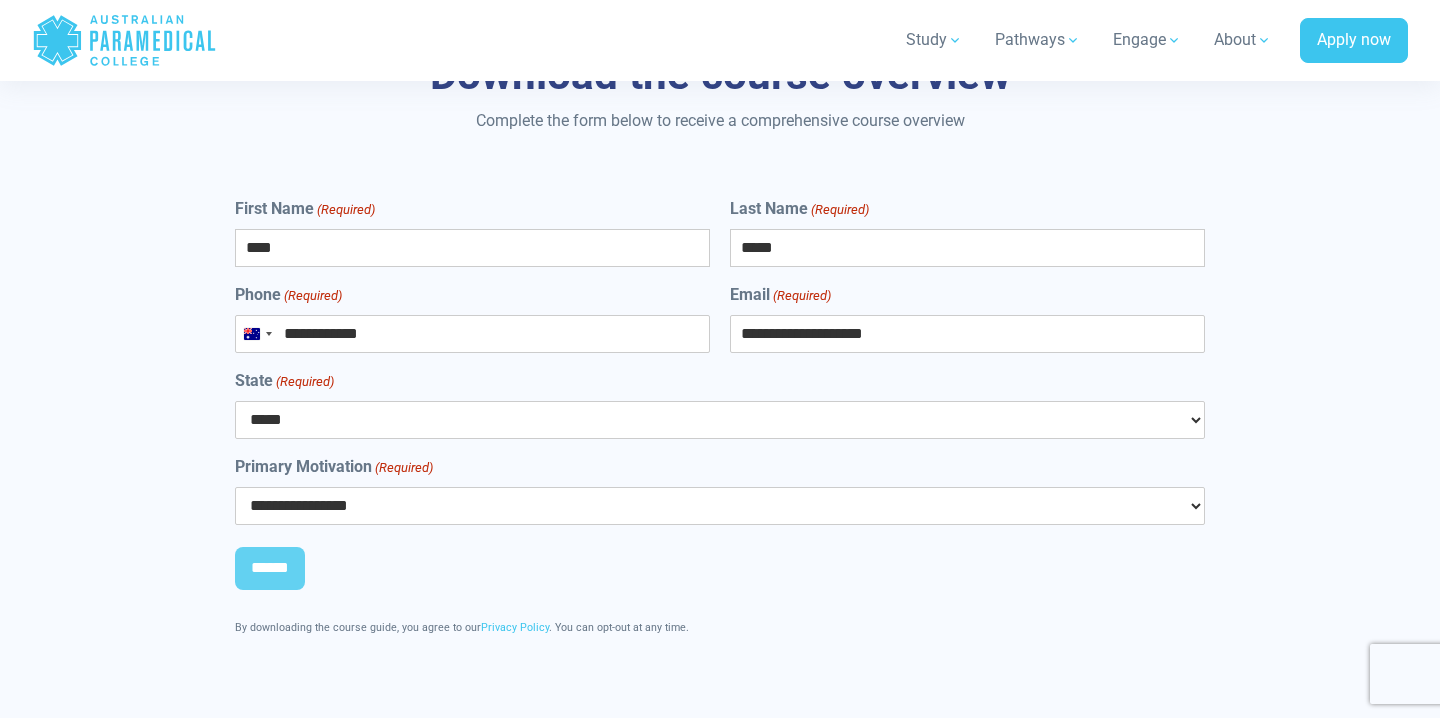 select on "***" 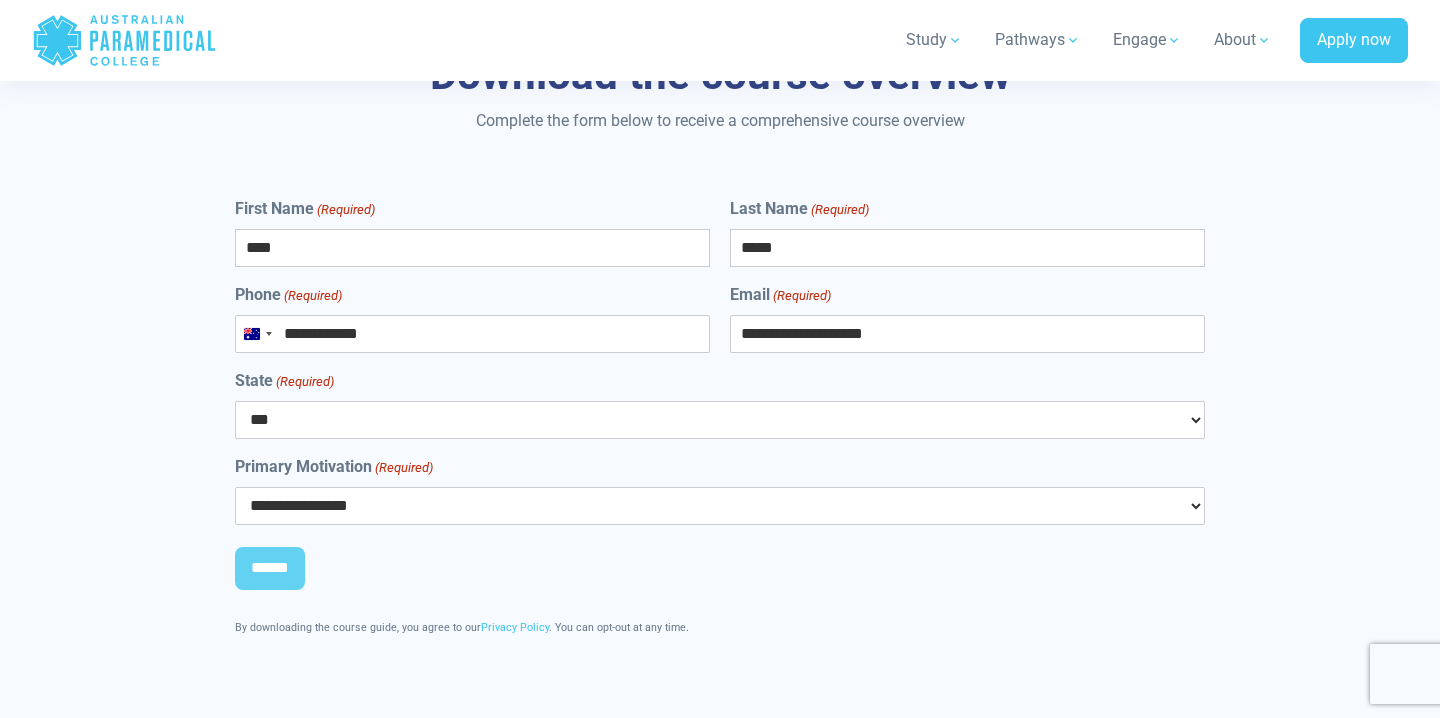 click on "**********" at bounding box center [720, 506] 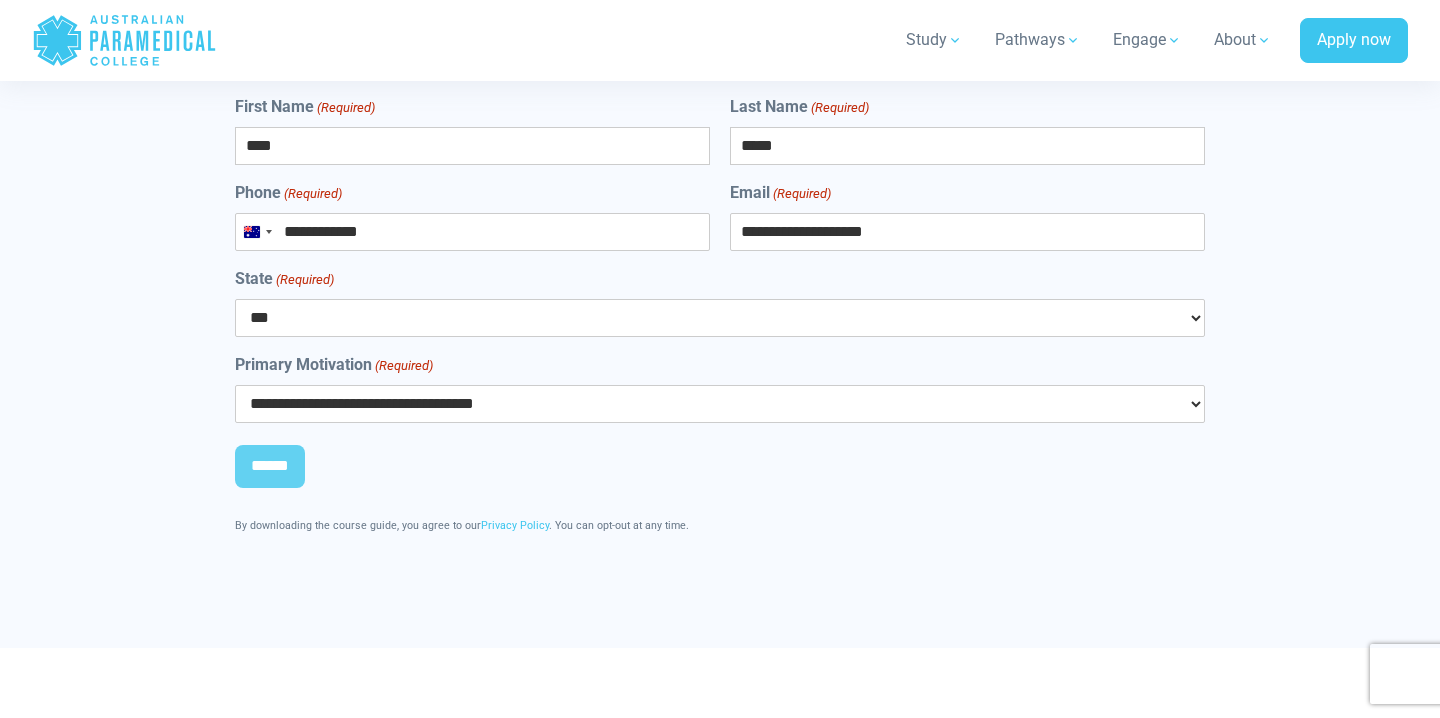 scroll, scrollTop: 7447, scrollLeft: 0, axis: vertical 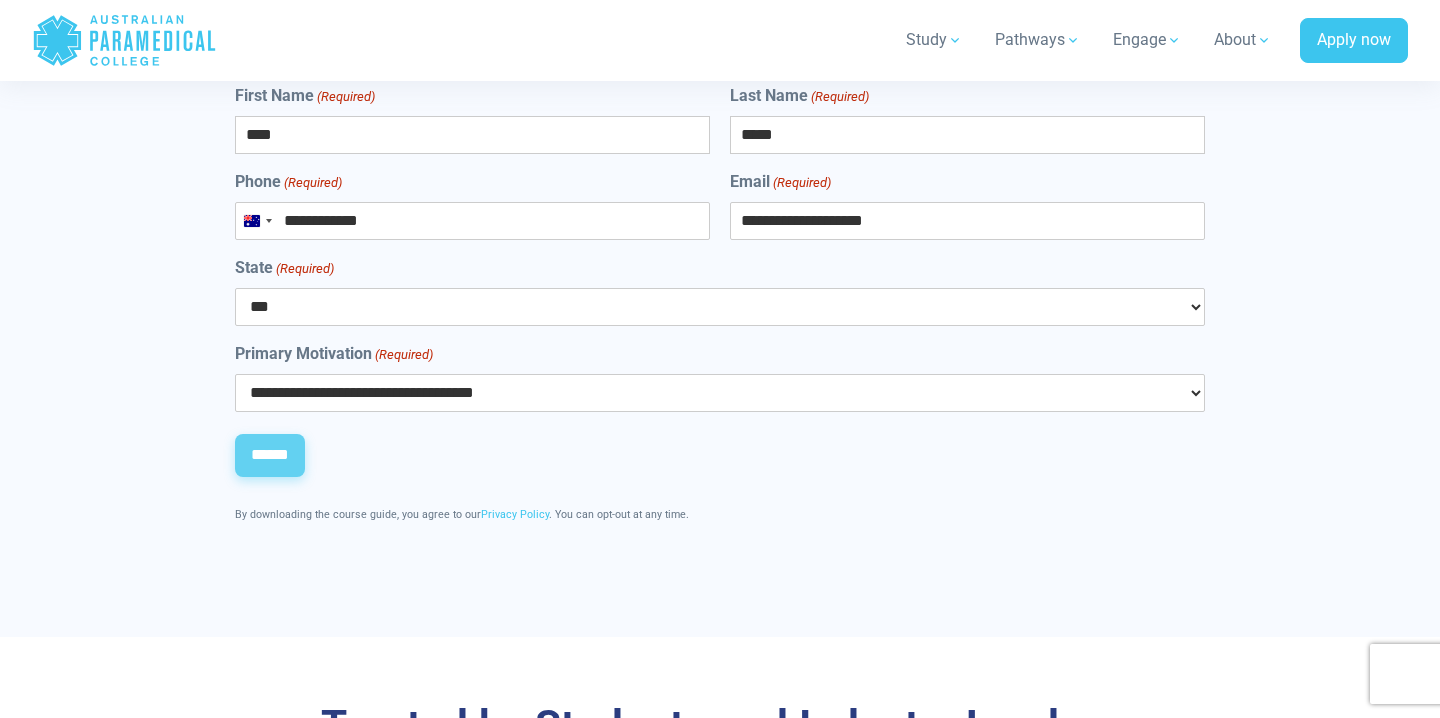 click on "******" at bounding box center (270, 456) 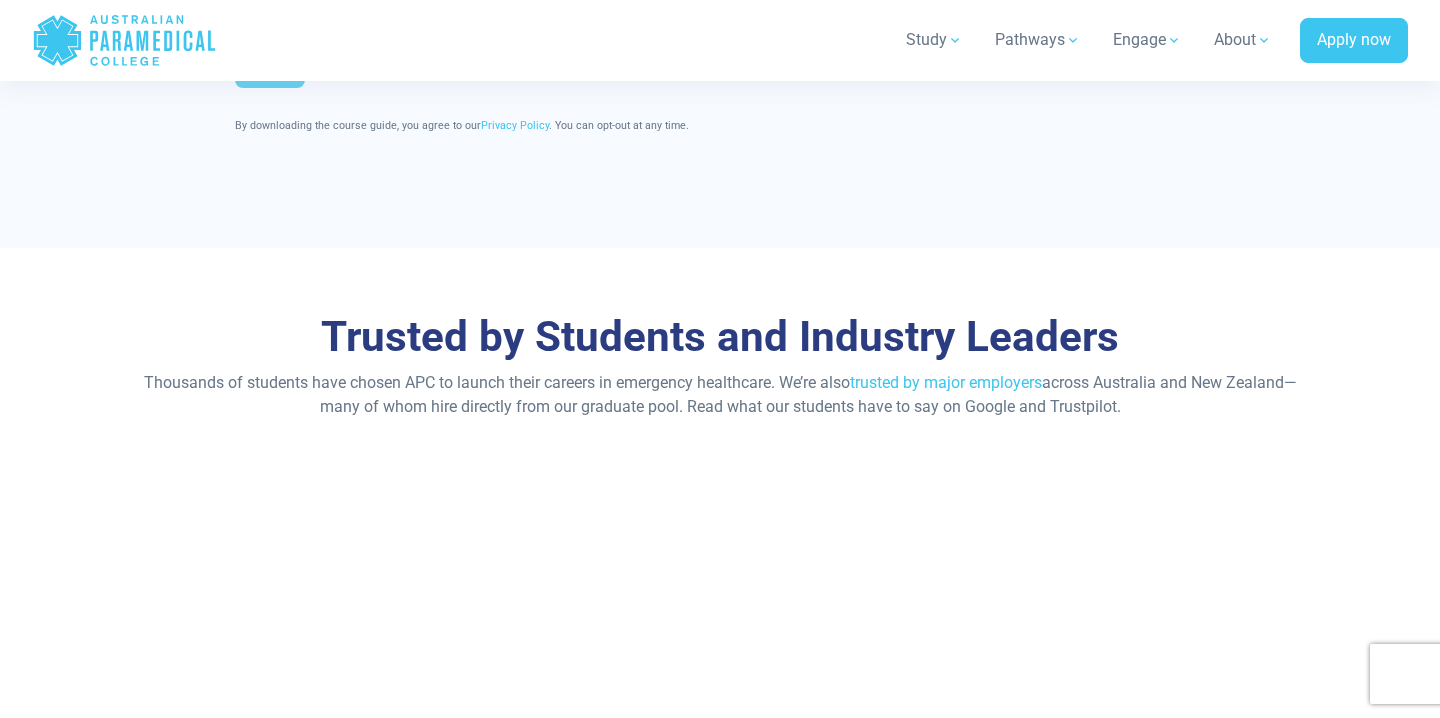 scroll, scrollTop: 7843, scrollLeft: 0, axis: vertical 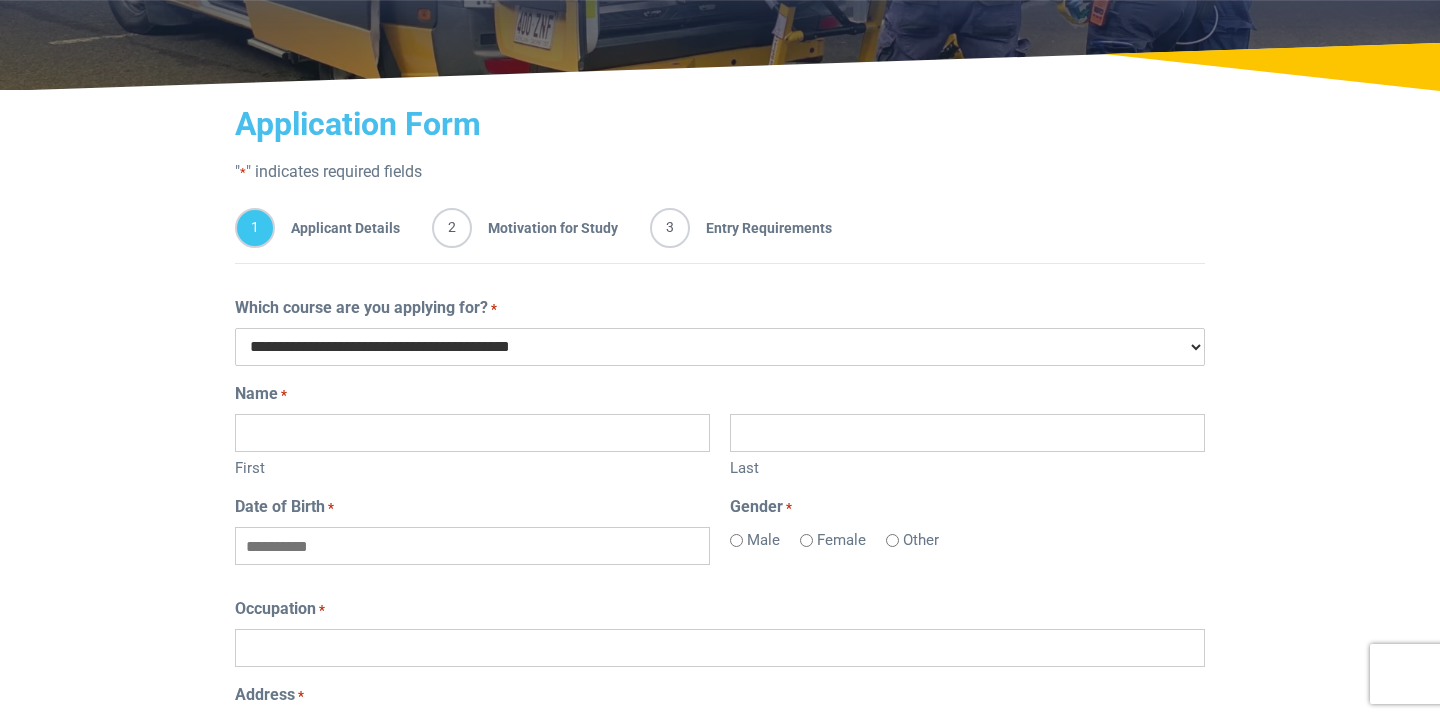 click on "First" at bounding box center (472, 433) 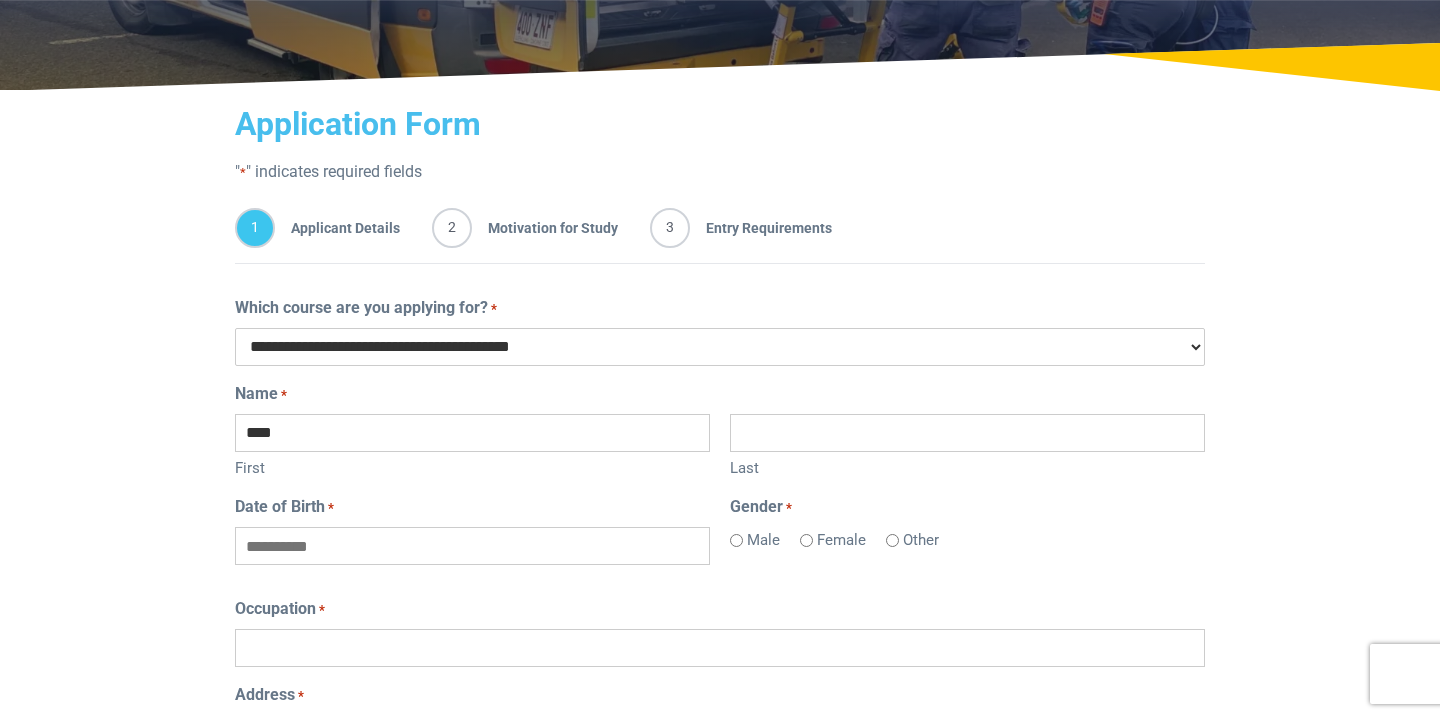 type on "*****" 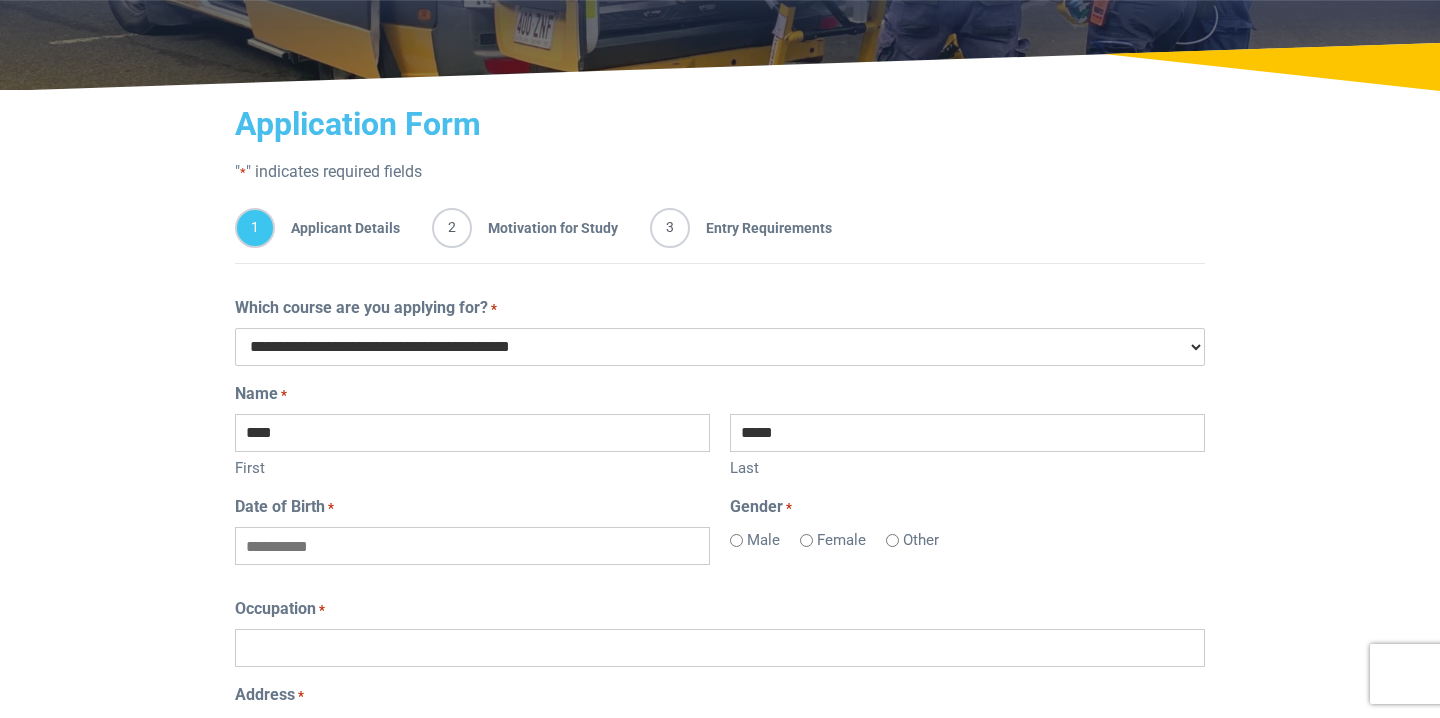 type on "**********" 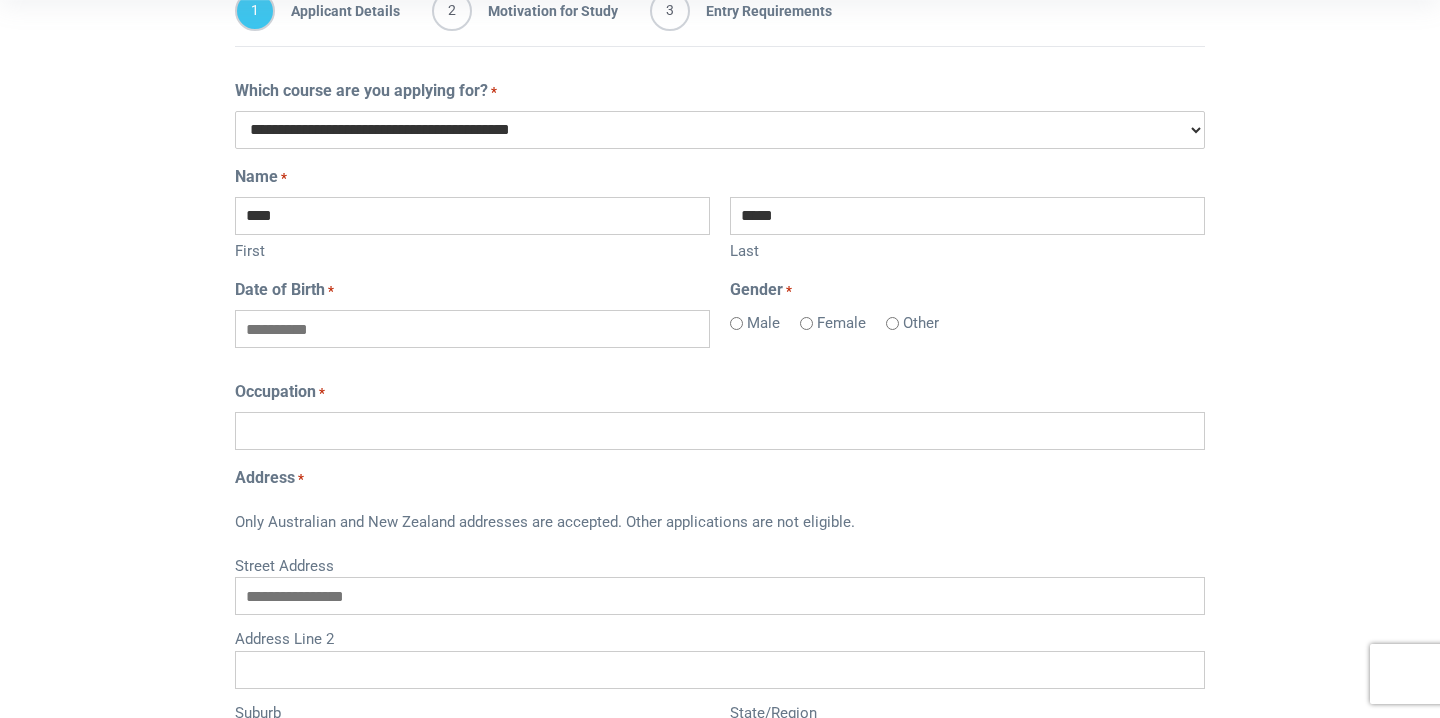 scroll, scrollTop: 509, scrollLeft: 0, axis: vertical 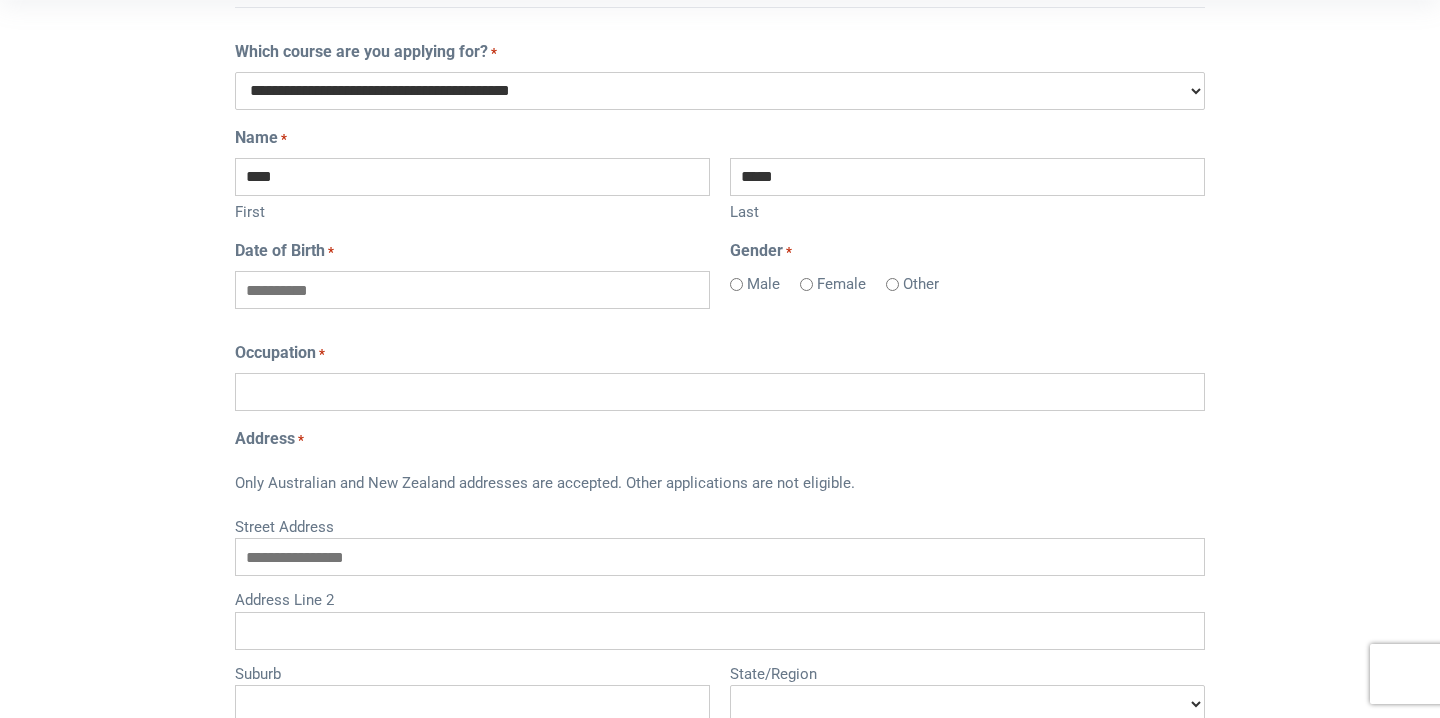 click on "Male
Female
Other" at bounding box center [967, 283] 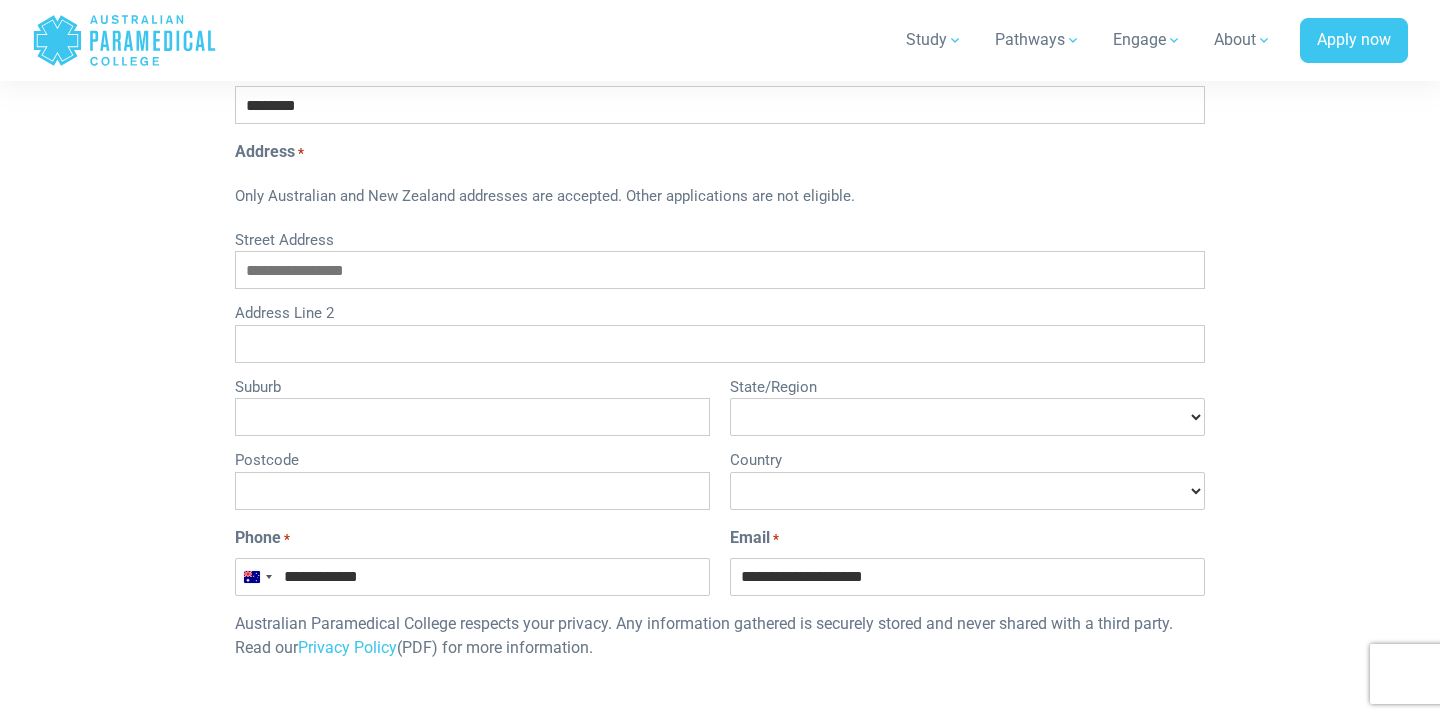 scroll, scrollTop: 799, scrollLeft: 0, axis: vertical 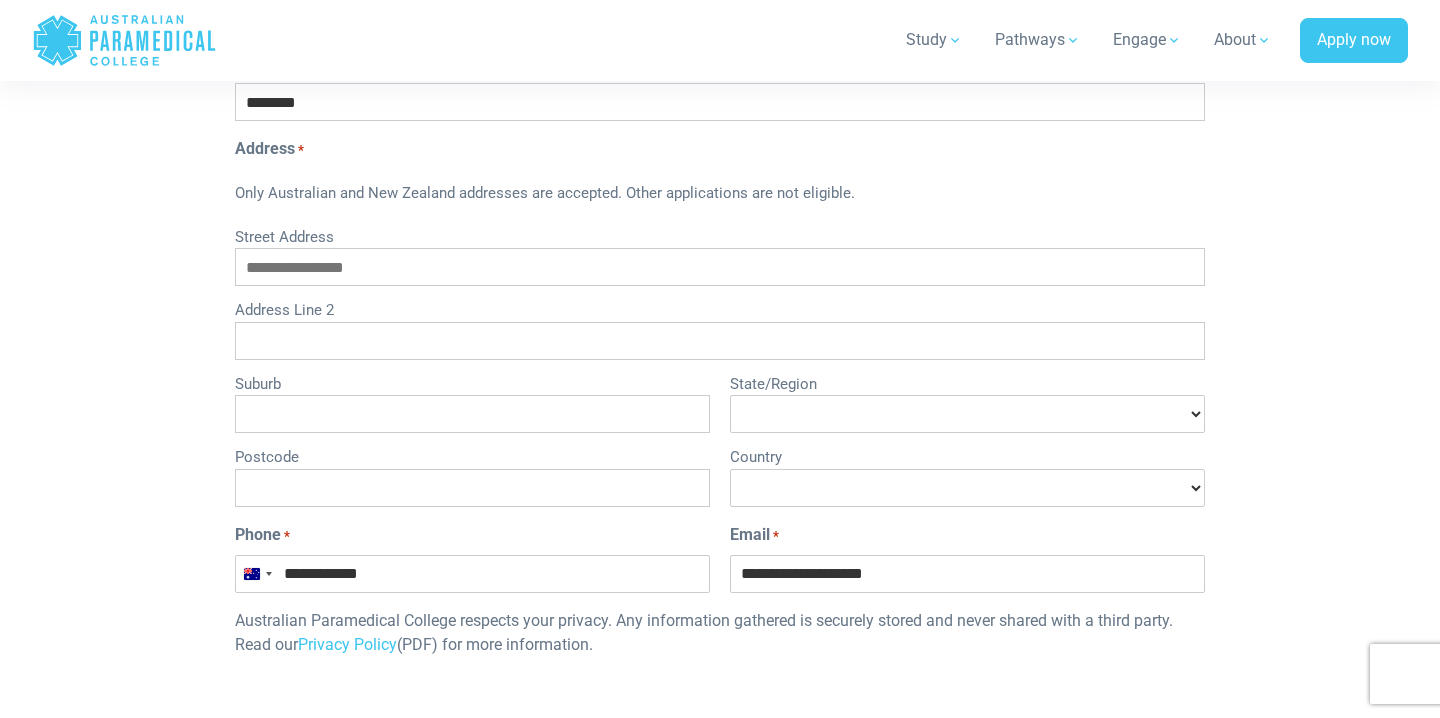 type on "*******" 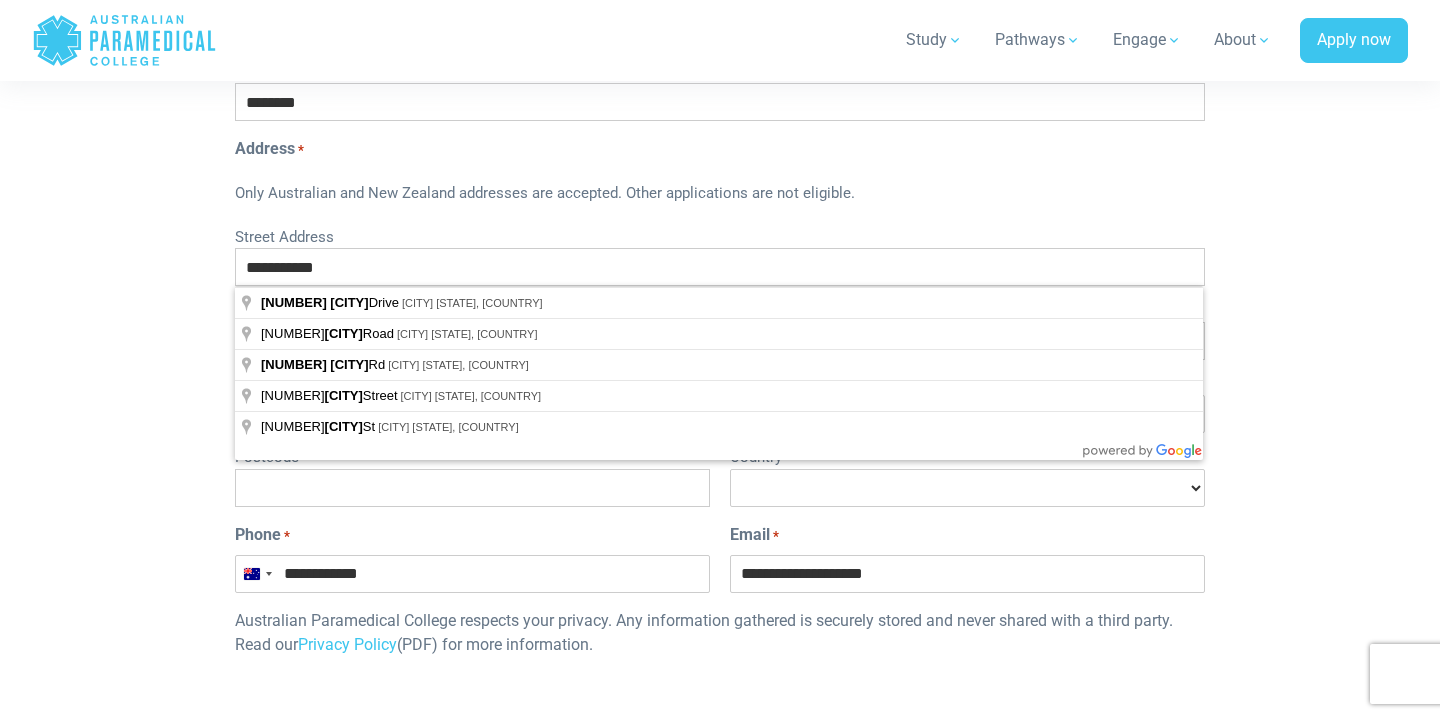type on "**********" 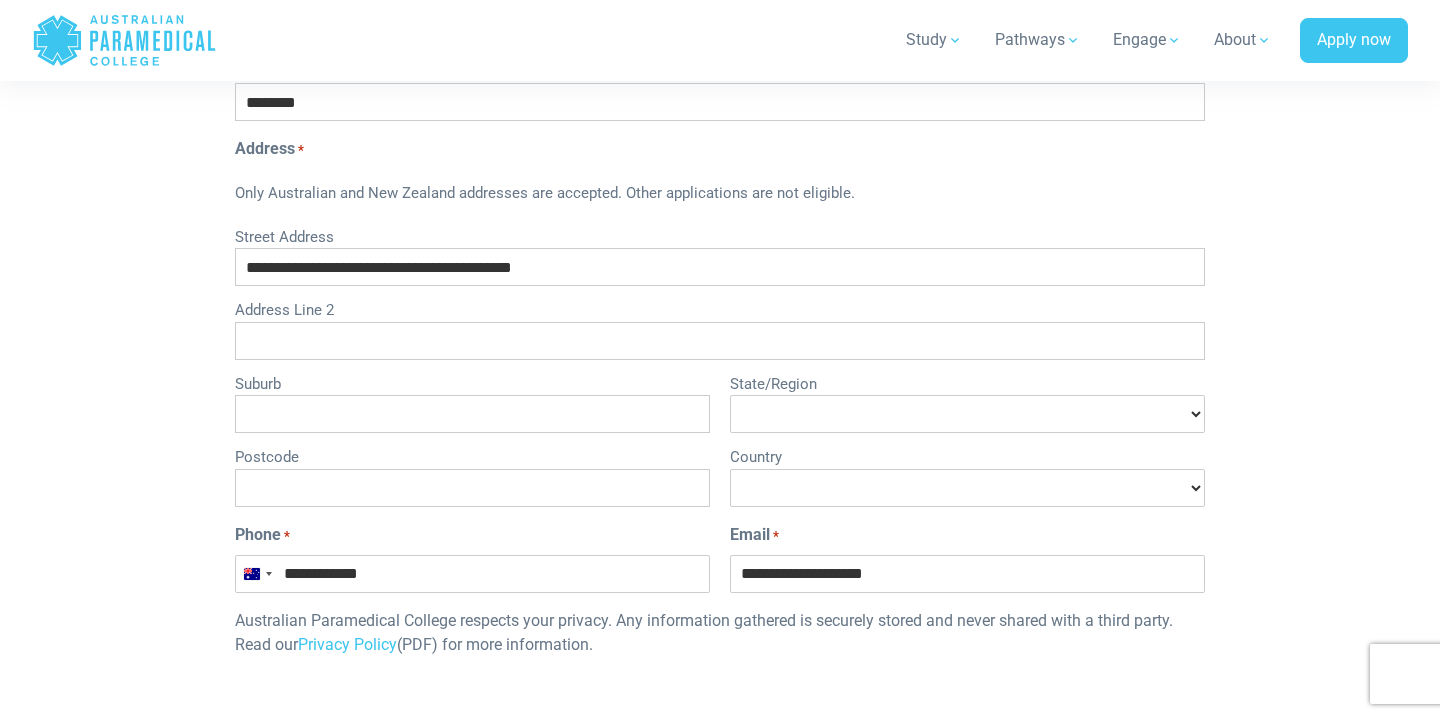 type on "**********" 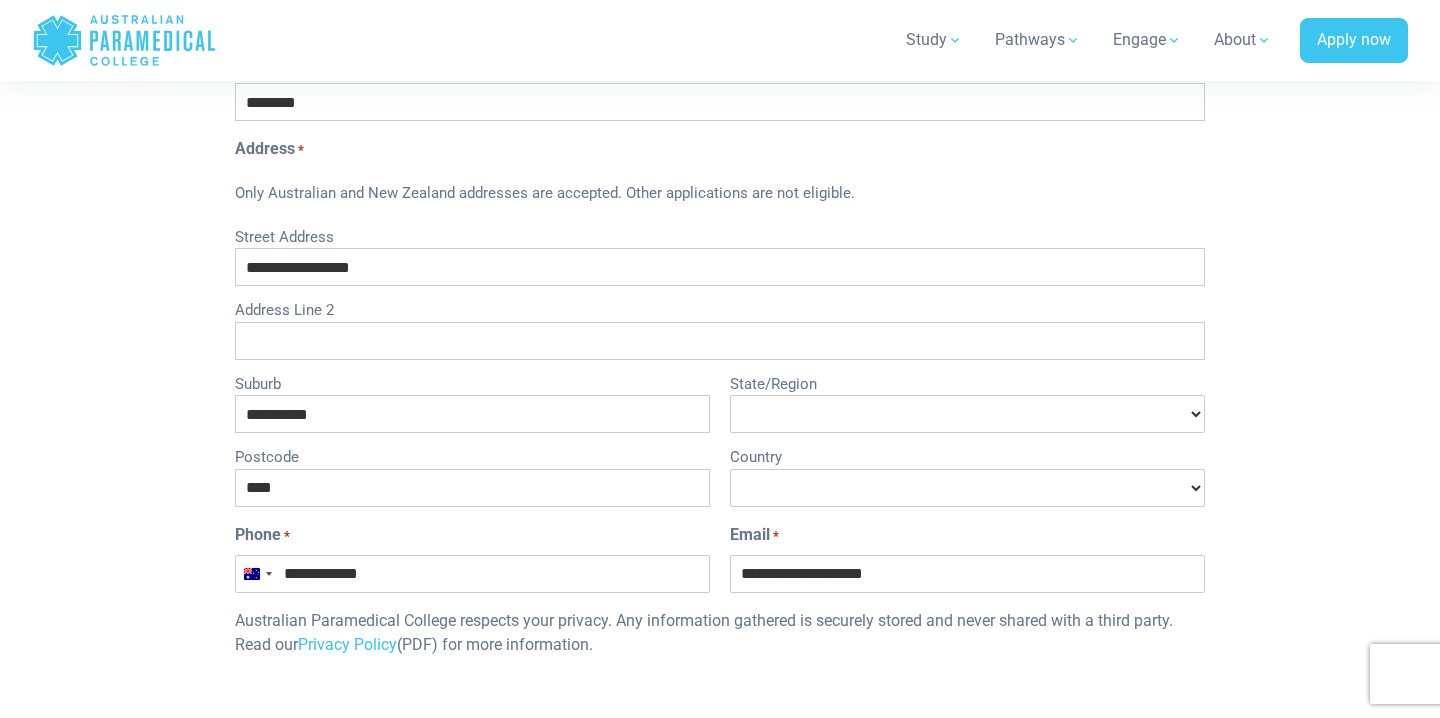 select on "*********" 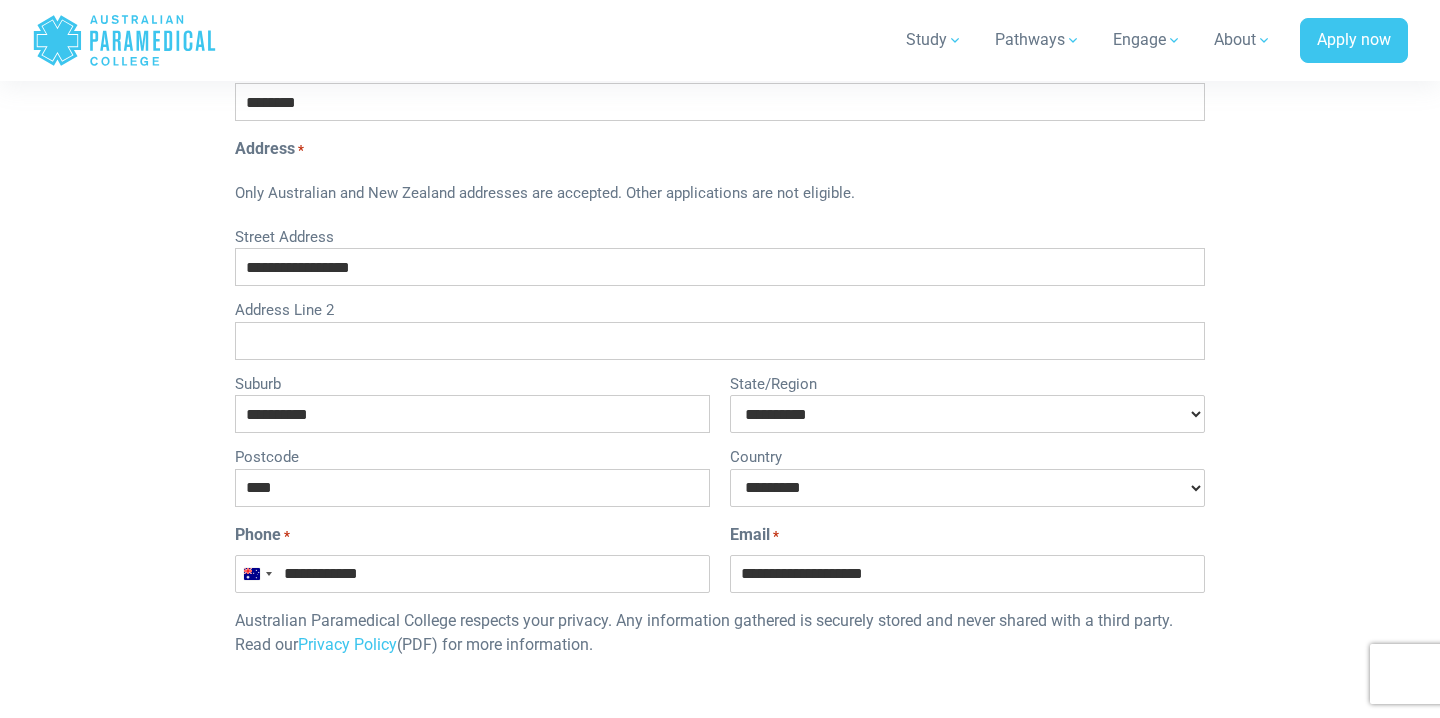 select on "**********" 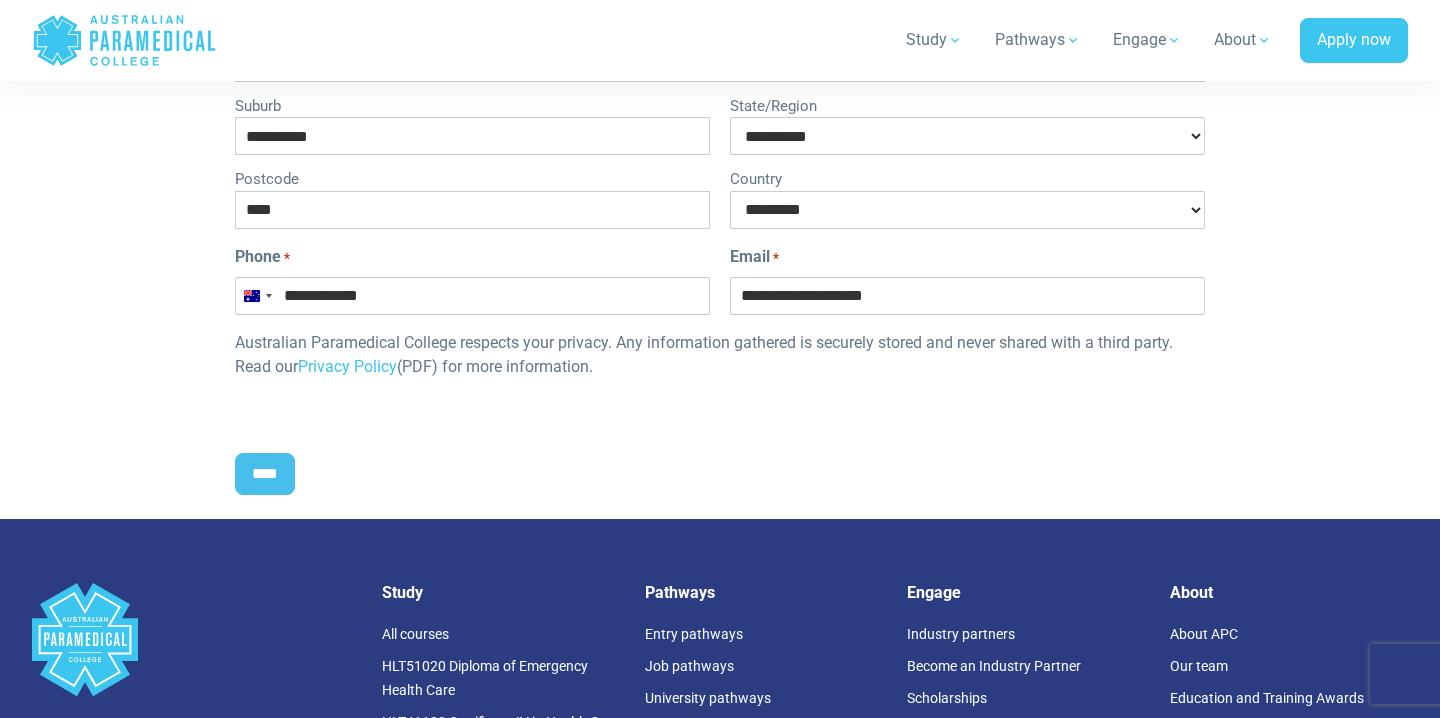scroll, scrollTop: 1078, scrollLeft: 0, axis: vertical 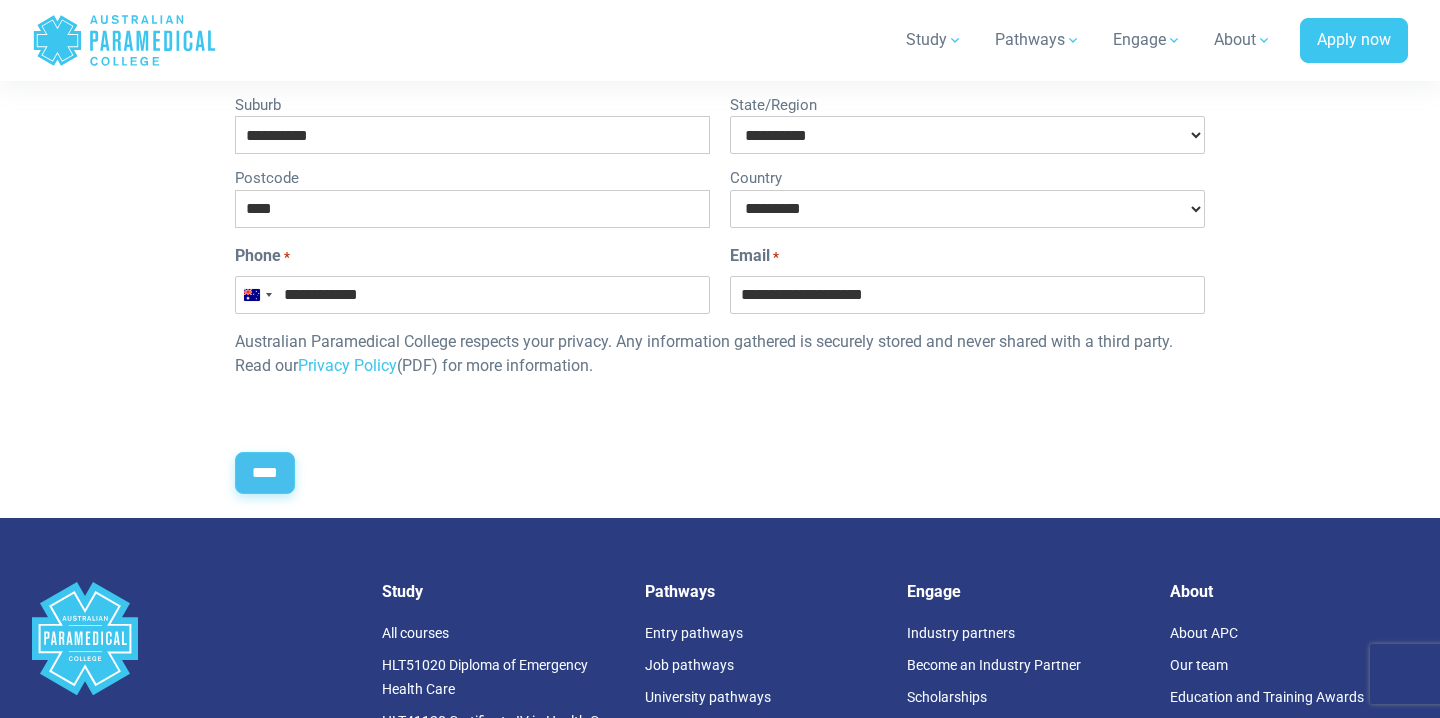 click on "****" at bounding box center [265, 473] 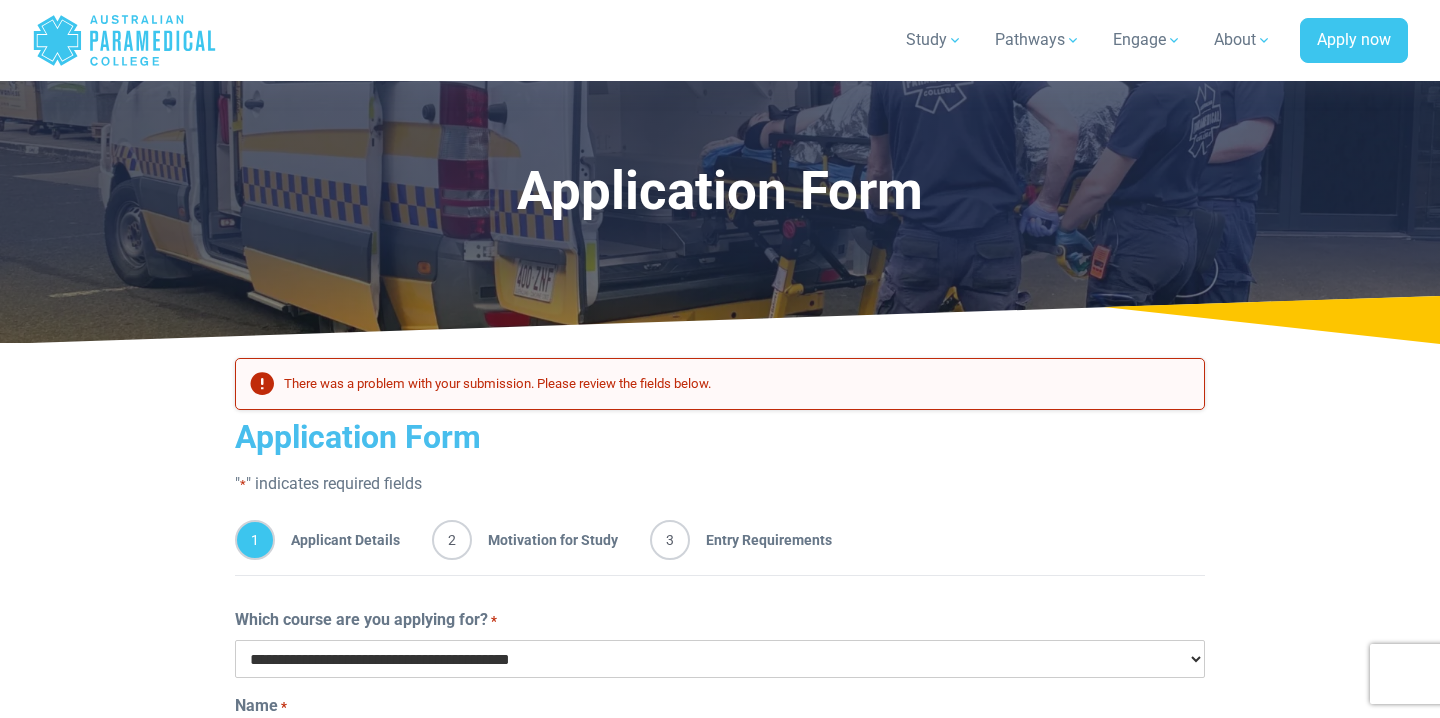 scroll, scrollTop: 358, scrollLeft: 0, axis: vertical 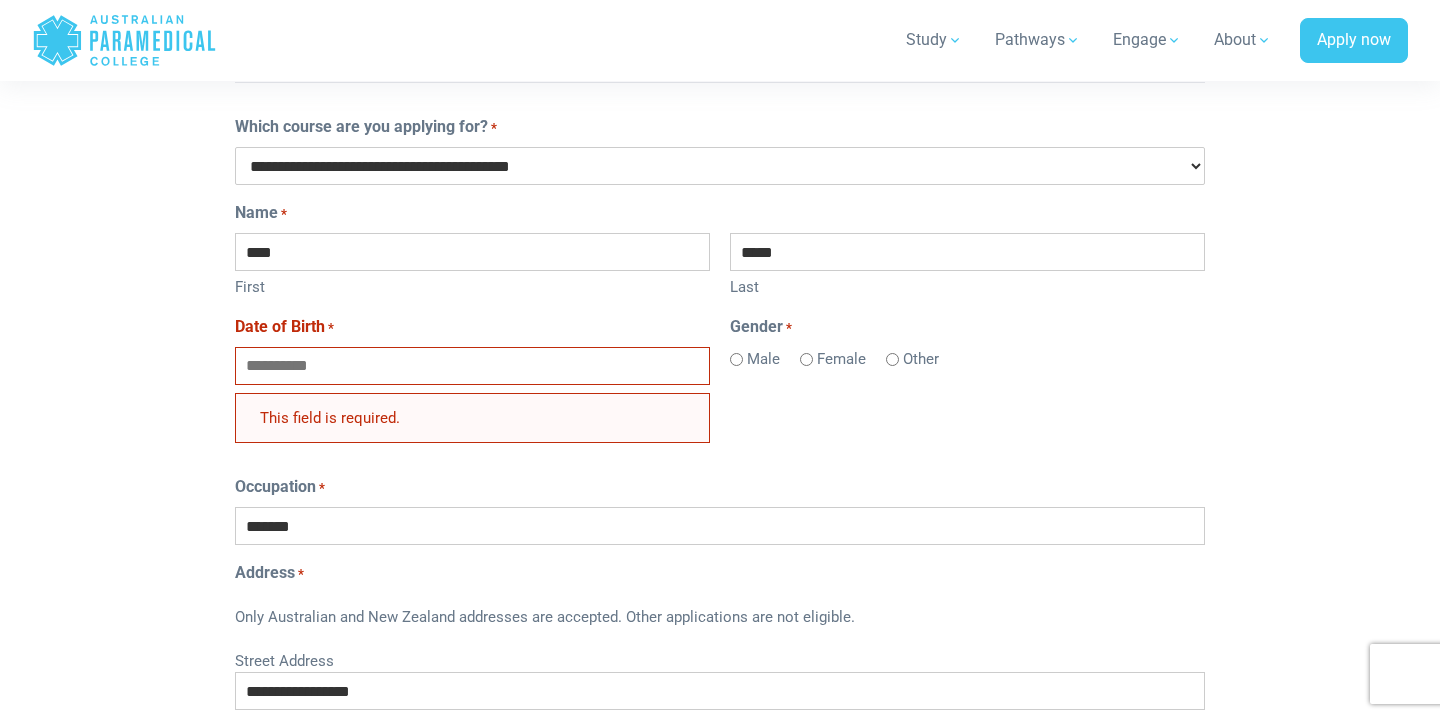click on "Date of Birth *" at bounding box center (472, 366) 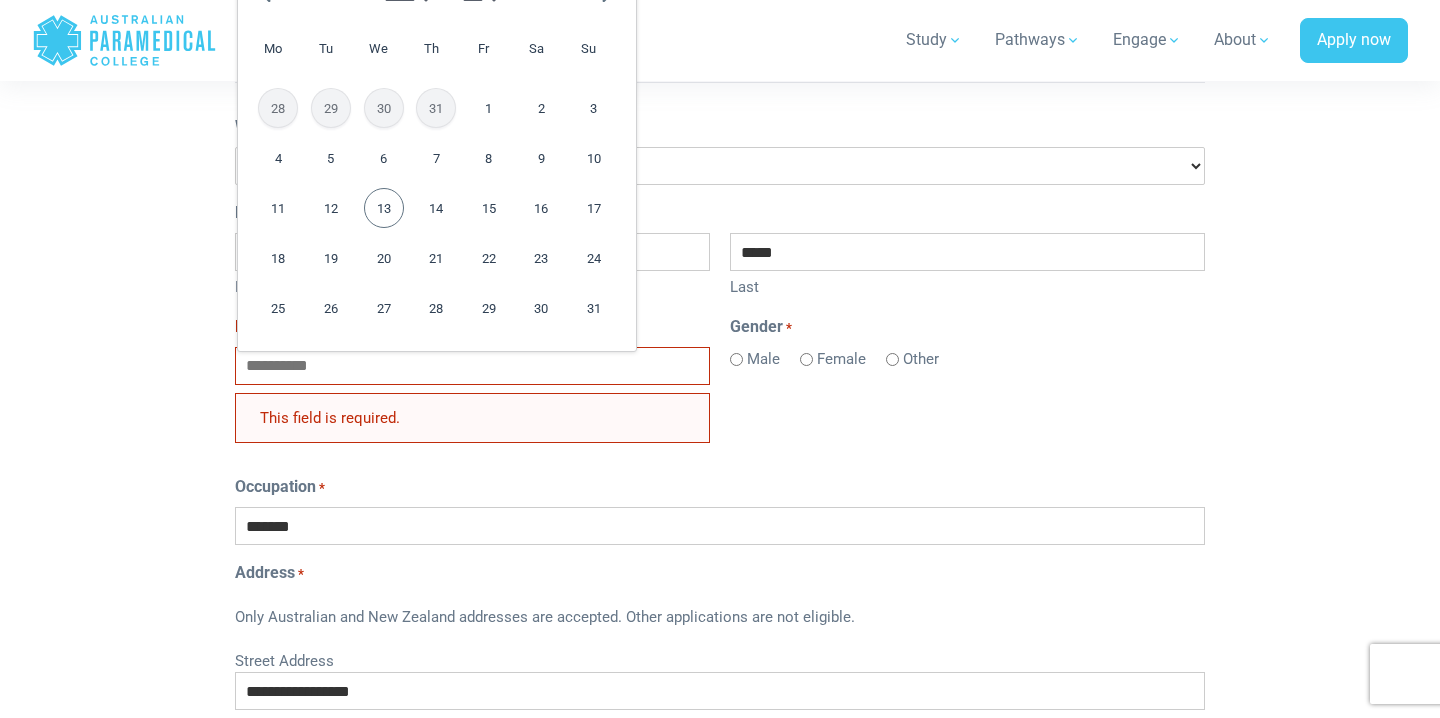 click on "13" at bounding box center [384, 208] 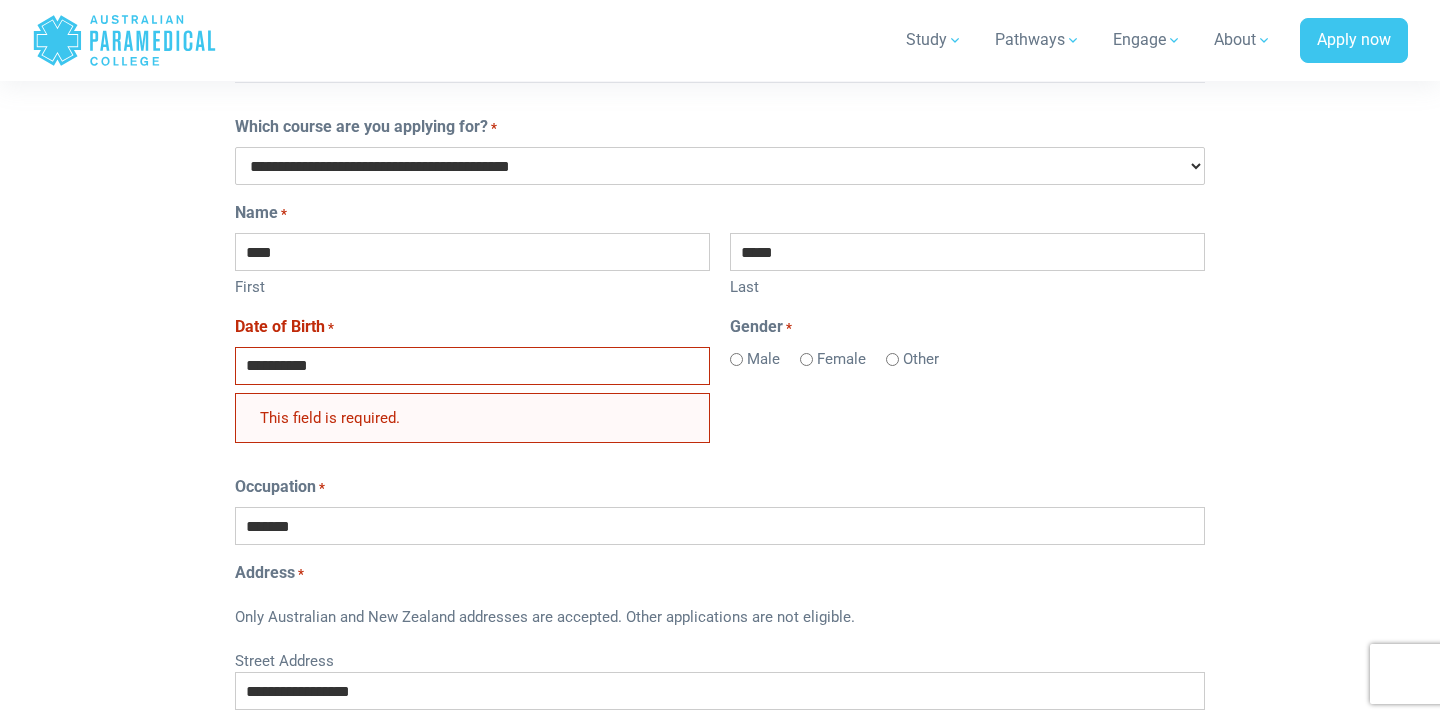 click on "**********" at bounding box center [472, 366] 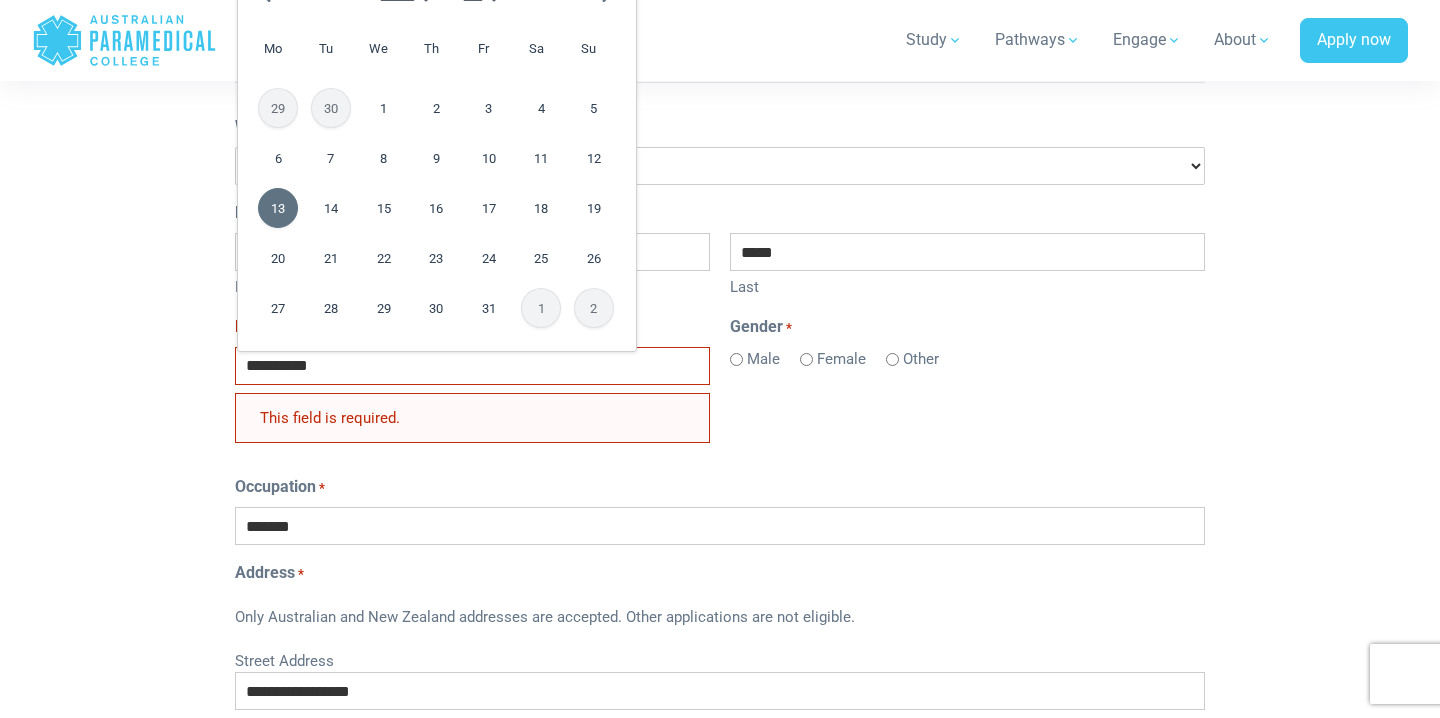 click on "**********" at bounding box center [472, 366] 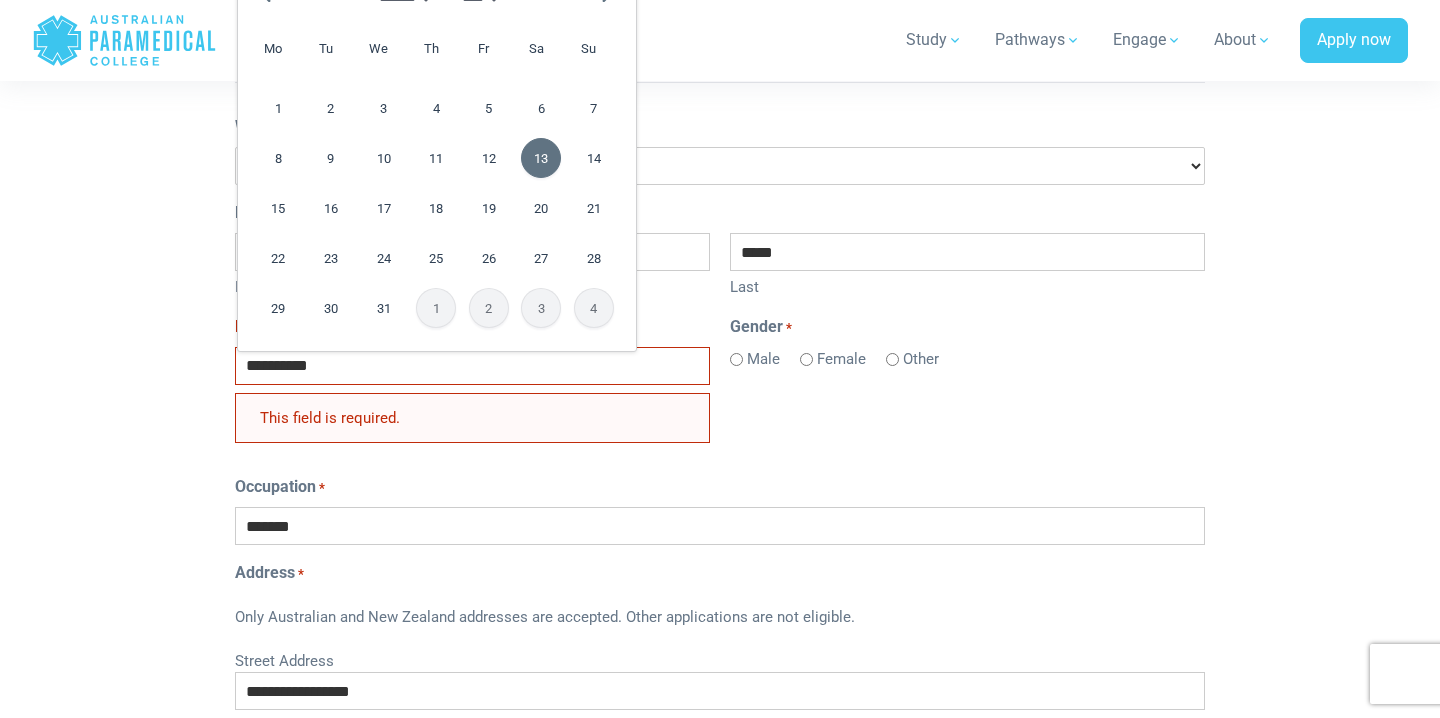 scroll, scrollTop: 541, scrollLeft: 0, axis: vertical 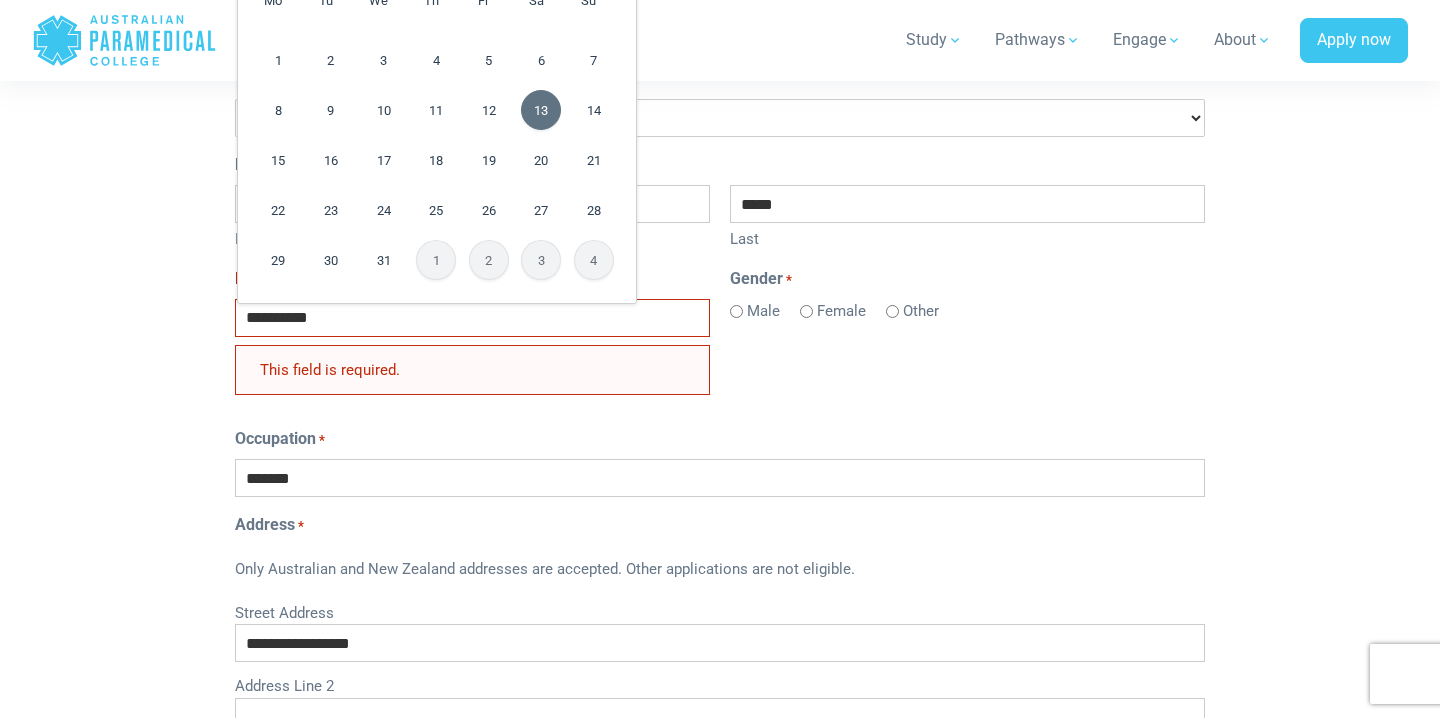 type on "**********" 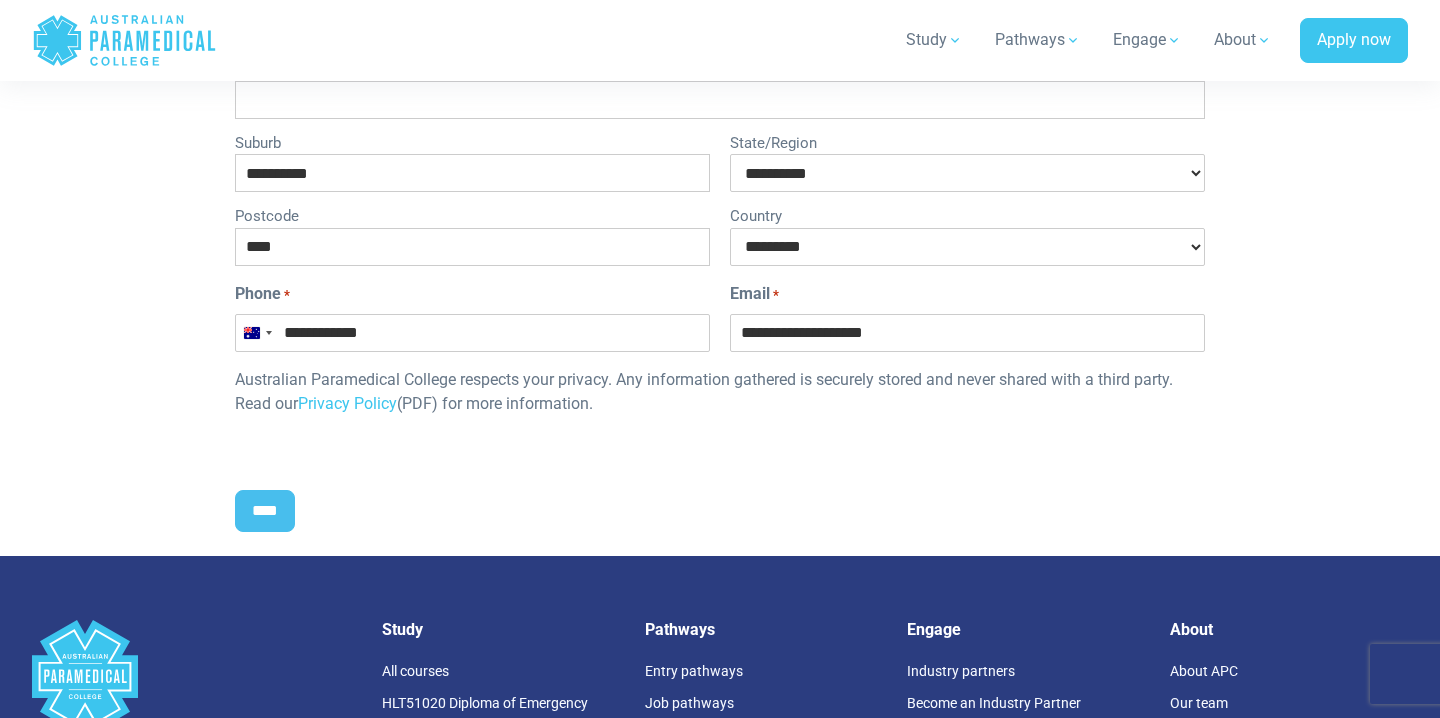 scroll, scrollTop: 1160, scrollLeft: 0, axis: vertical 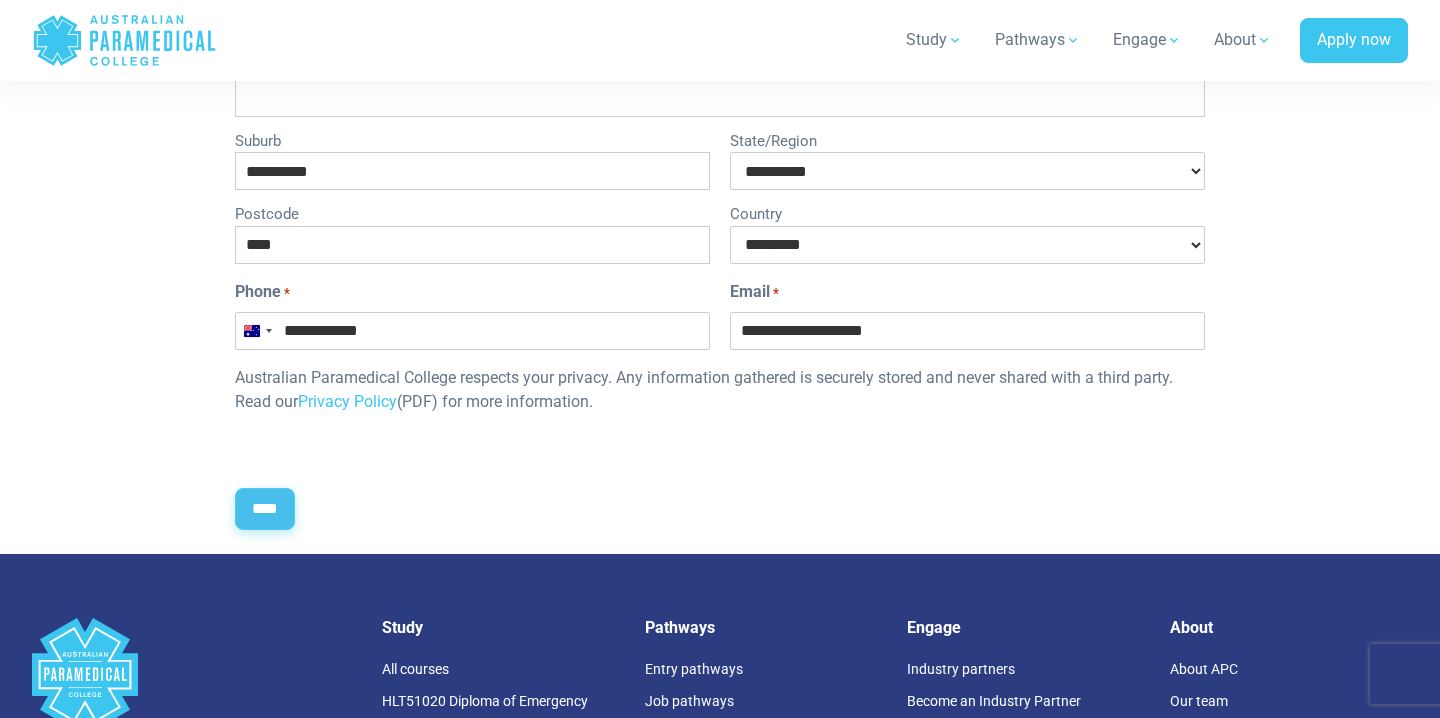 click on "****" at bounding box center [265, 509] 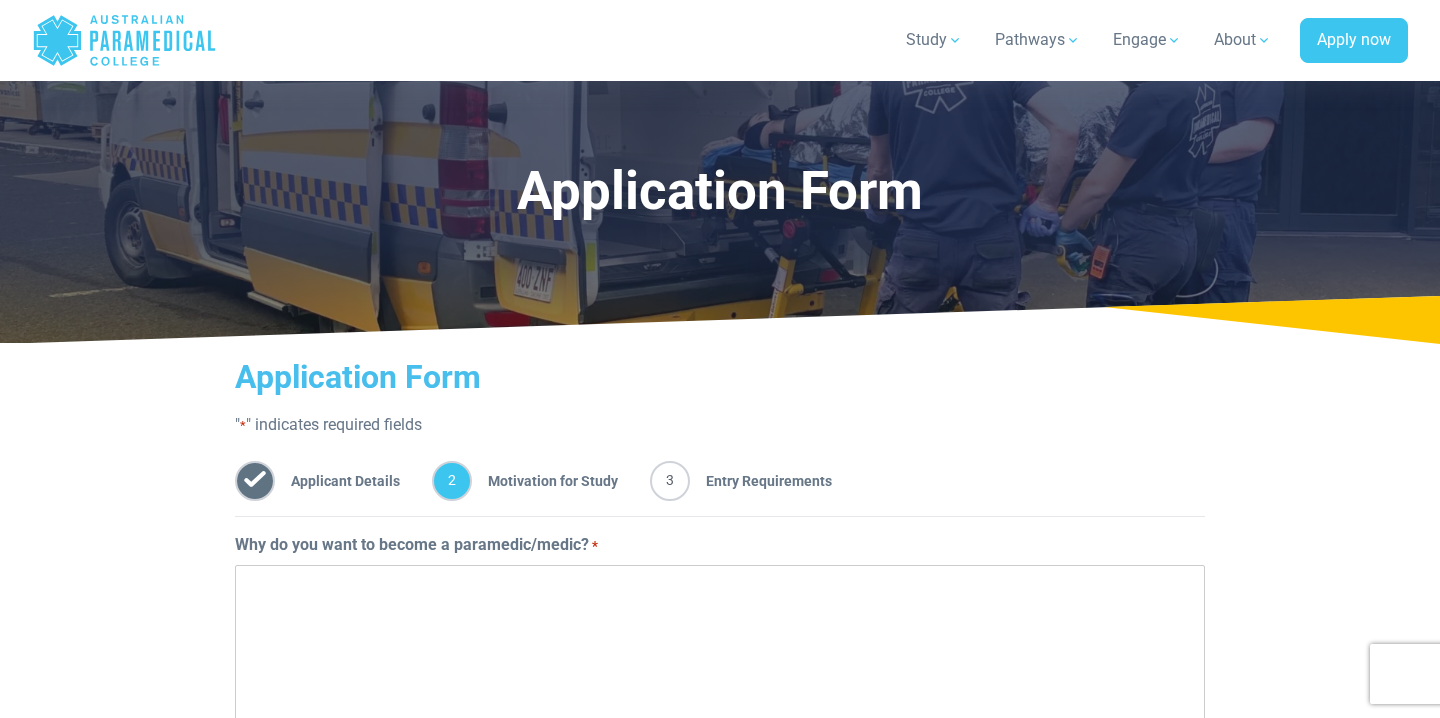 scroll, scrollTop: 358, scrollLeft: 0, axis: vertical 